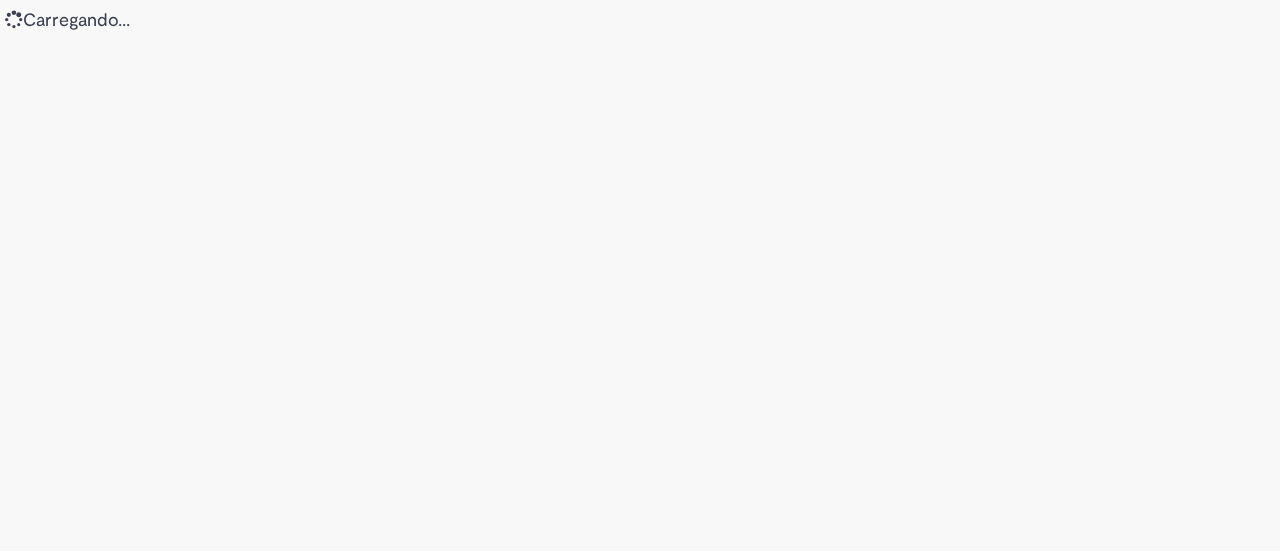 scroll, scrollTop: 0, scrollLeft: 0, axis: both 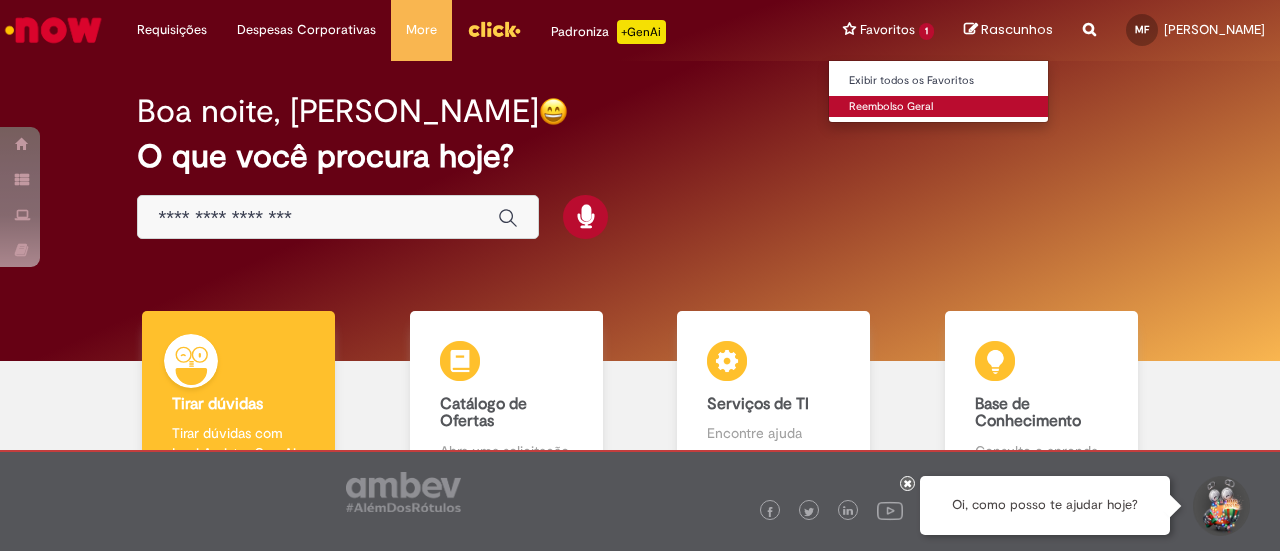 click on "Reembolso Geral" at bounding box center [939, 107] 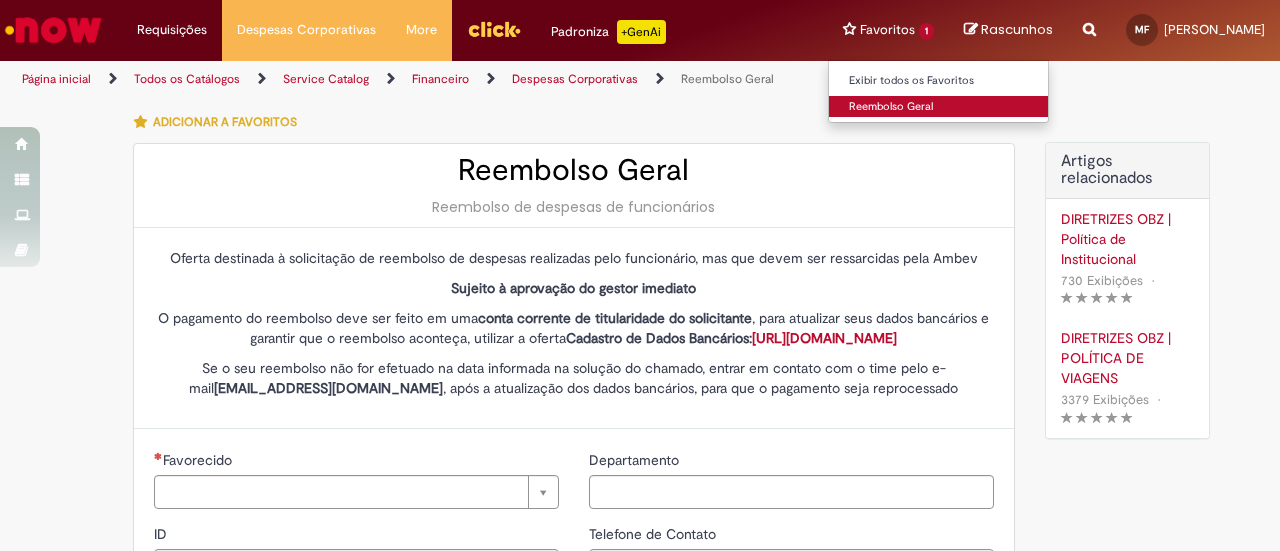 type on "********" 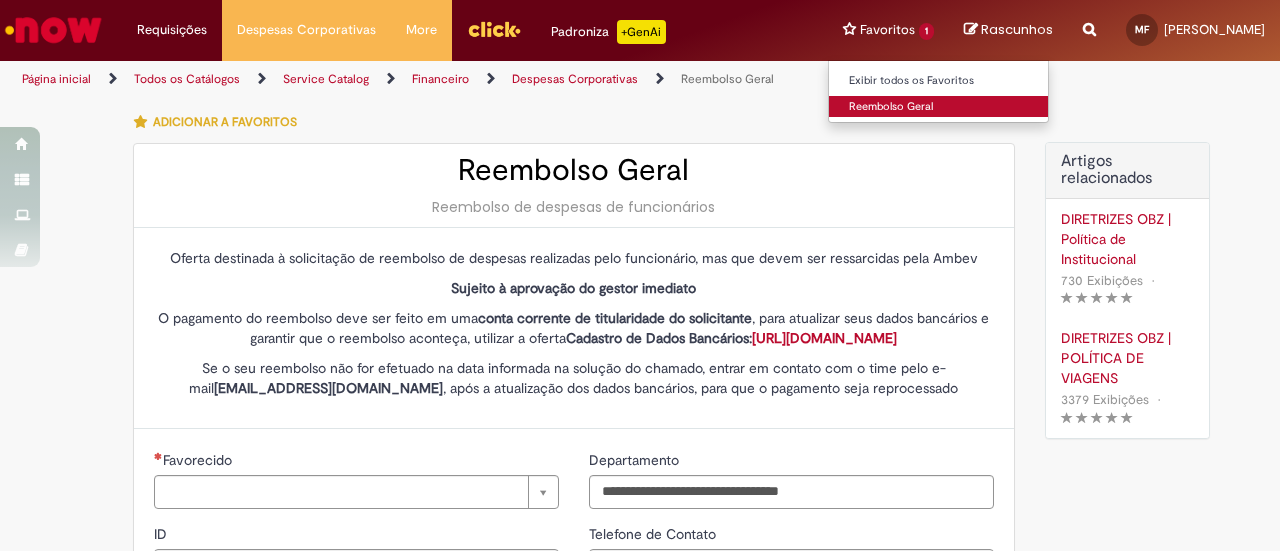 type on "**********" 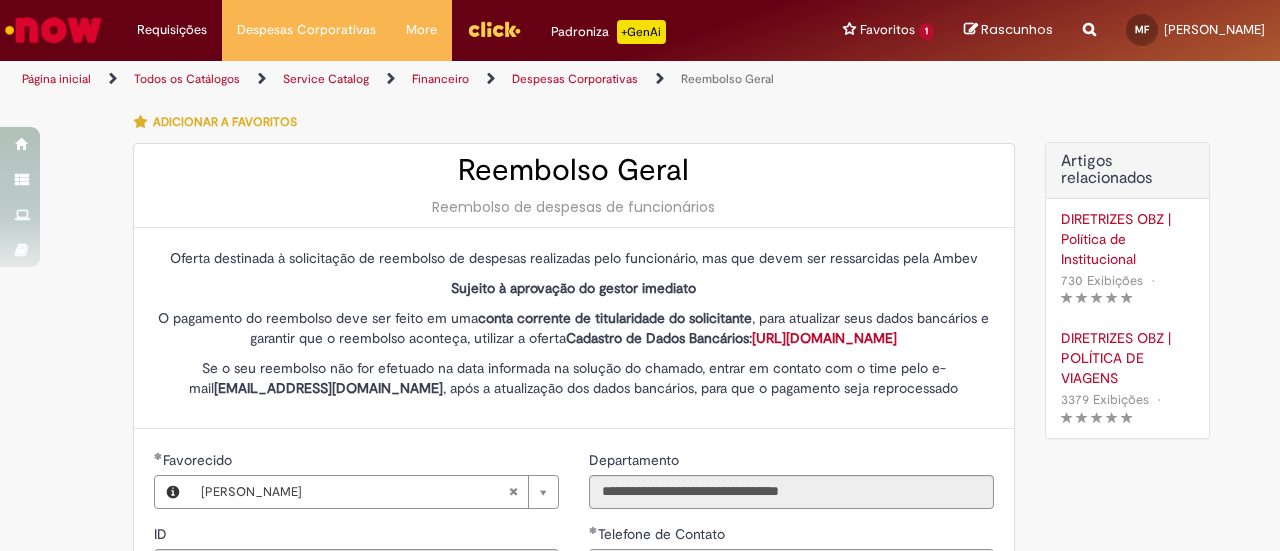 click on "Despesas Corporativas" at bounding box center [575, 79] 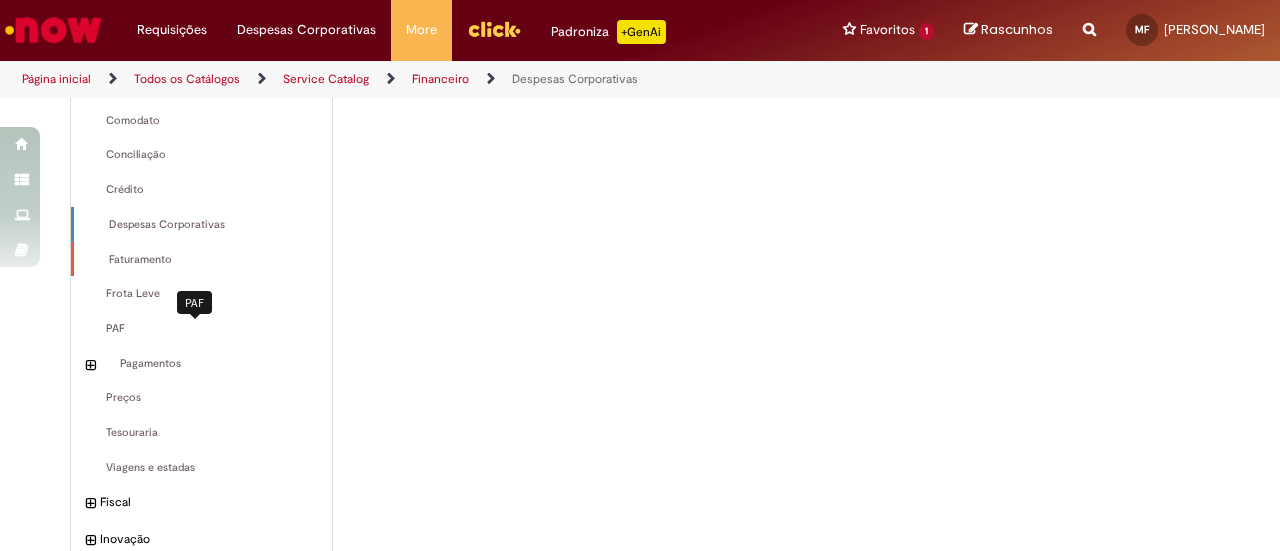 scroll, scrollTop: 478, scrollLeft: 0, axis: vertical 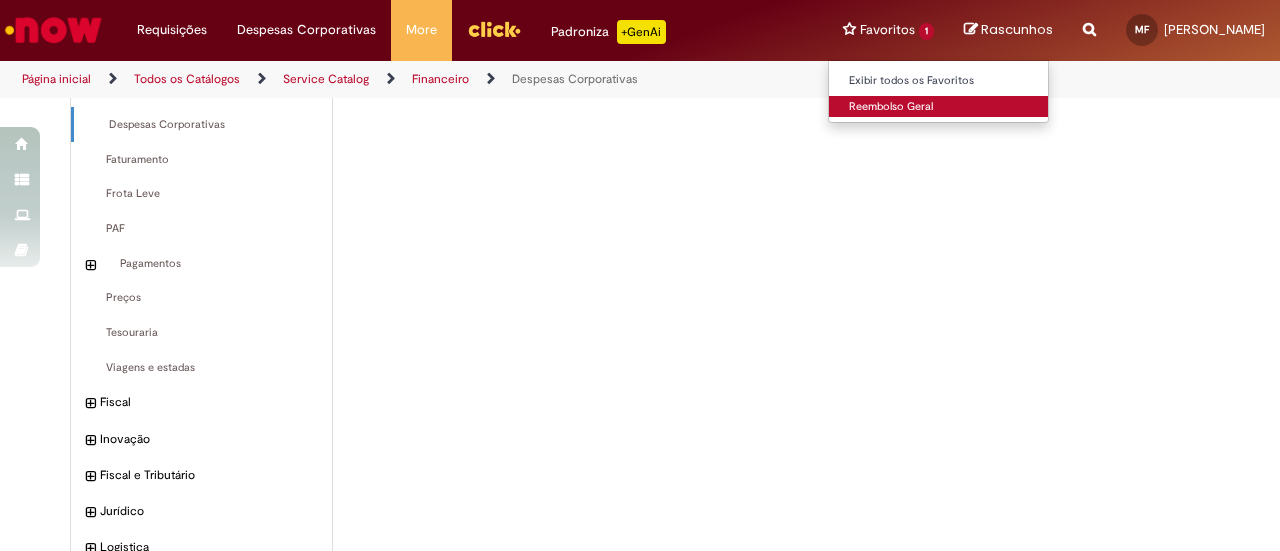 click on "Reembolso Geral" at bounding box center (939, 107) 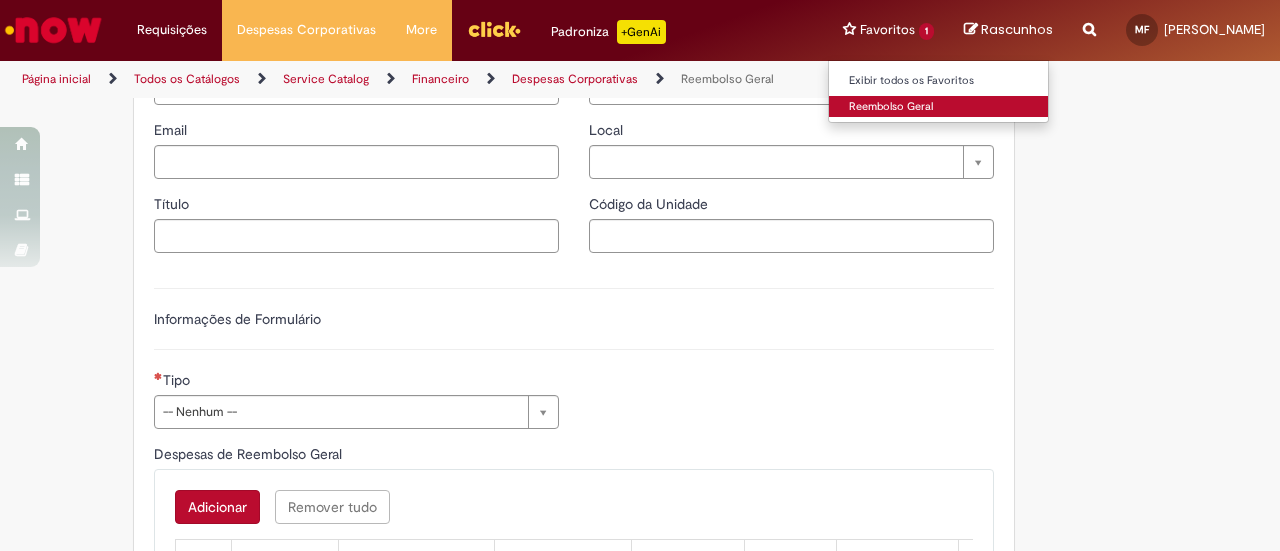 type on "********" 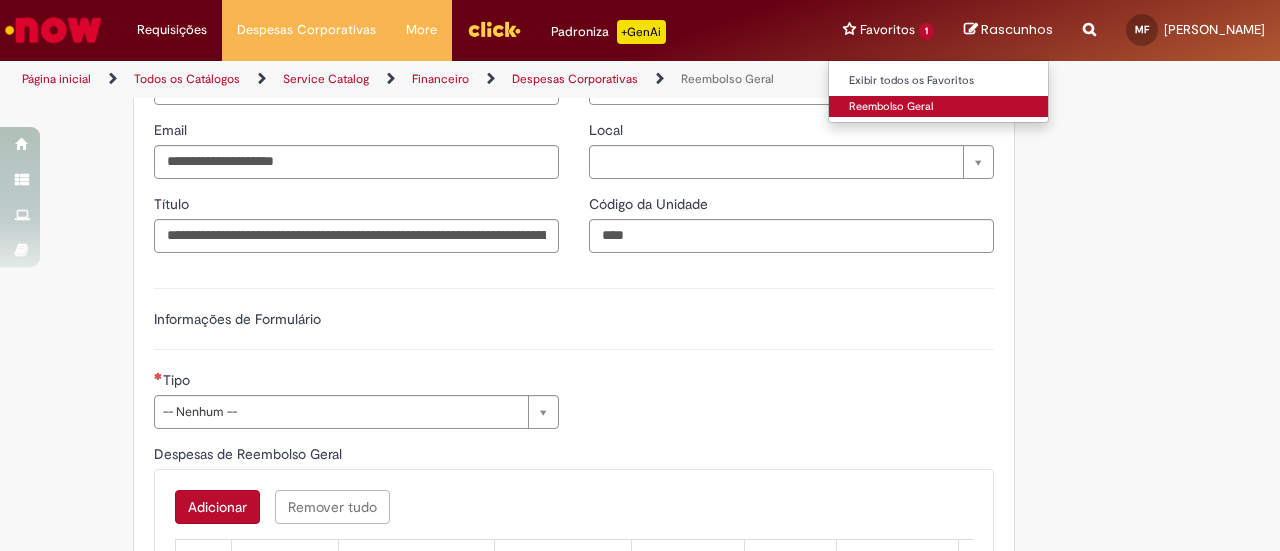 scroll, scrollTop: 0, scrollLeft: 0, axis: both 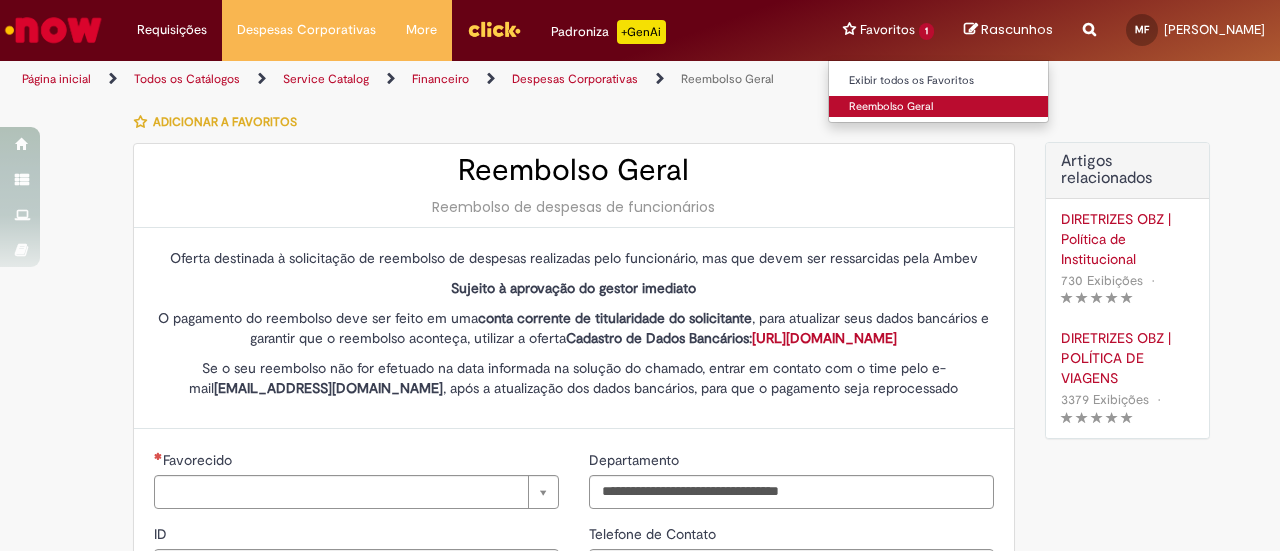 type on "**********" 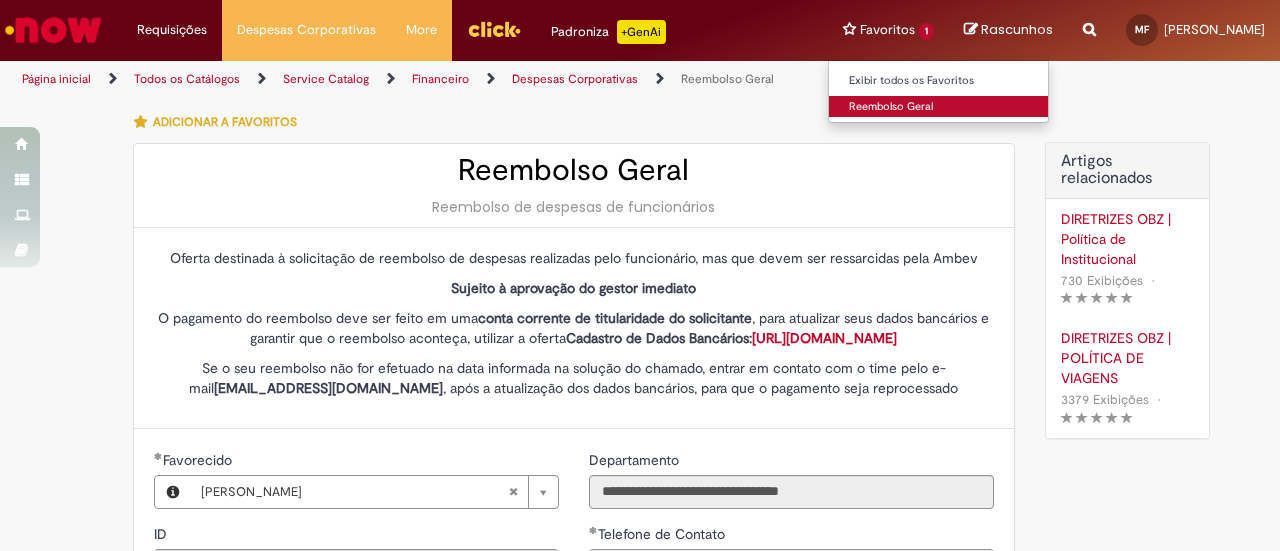 type on "**********" 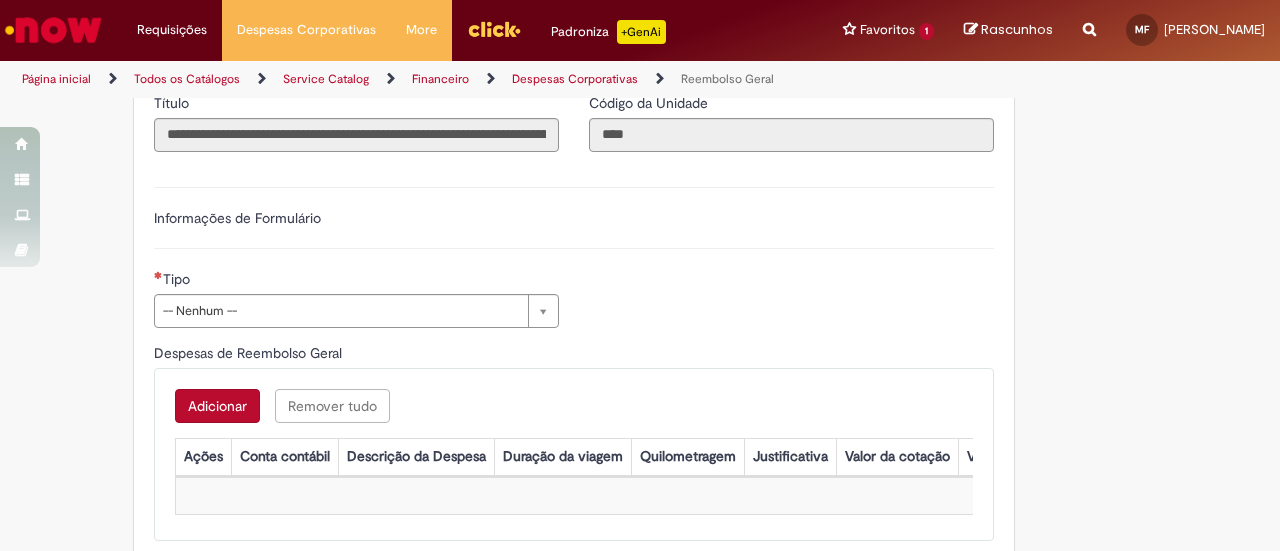 scroll, scrollTop: 700, scrollLeft: 0, axis: vertical 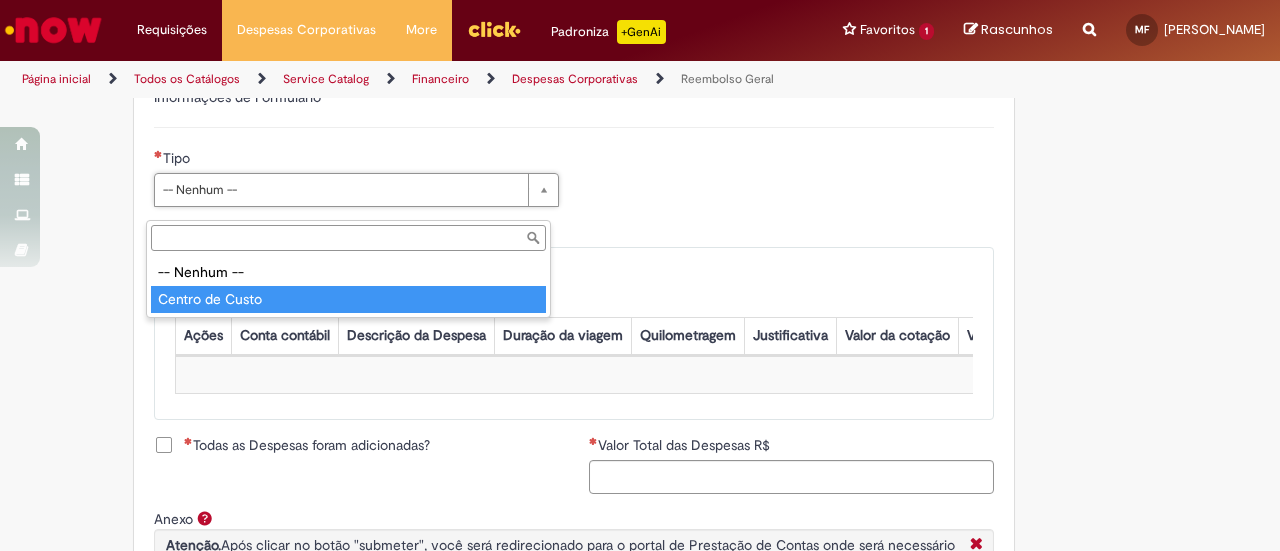 type on "**********" 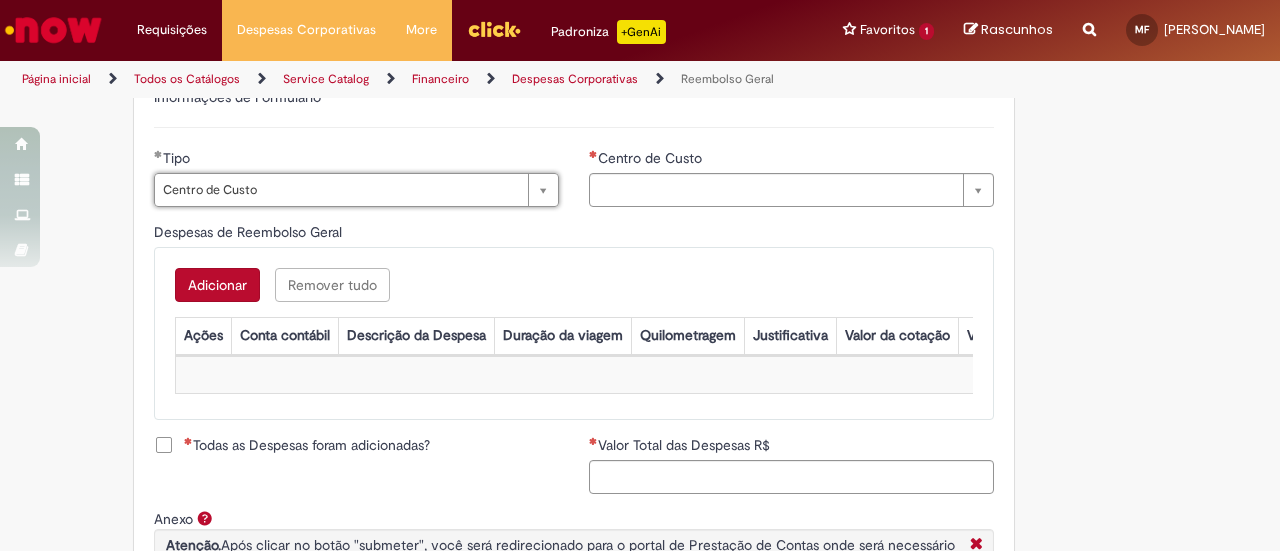 type on "**********" 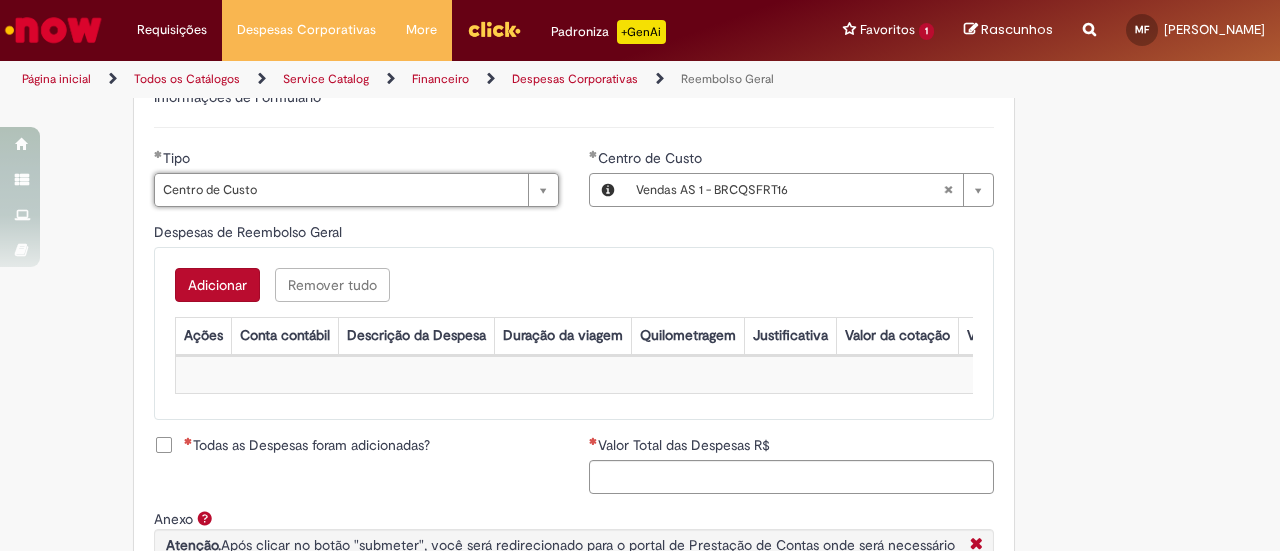 type 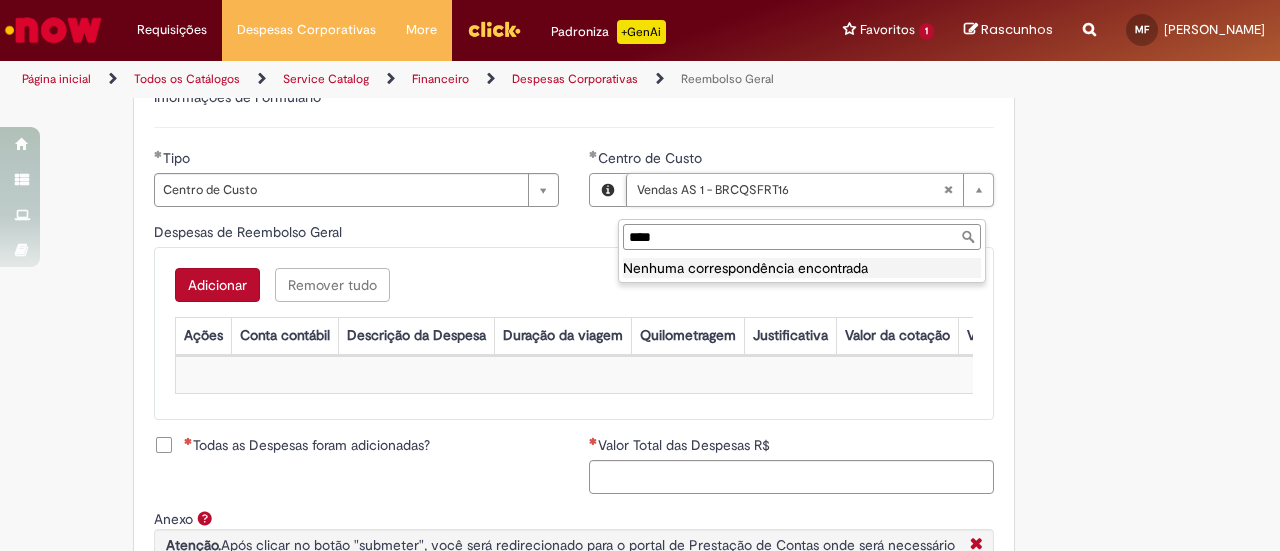 type on "*****" 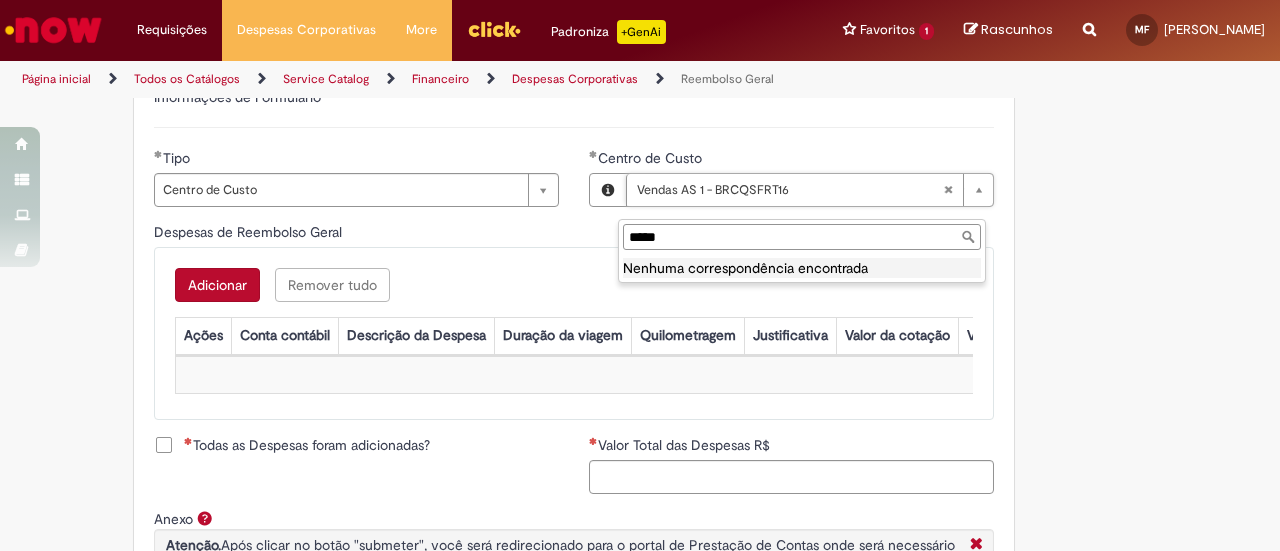type on "**********" 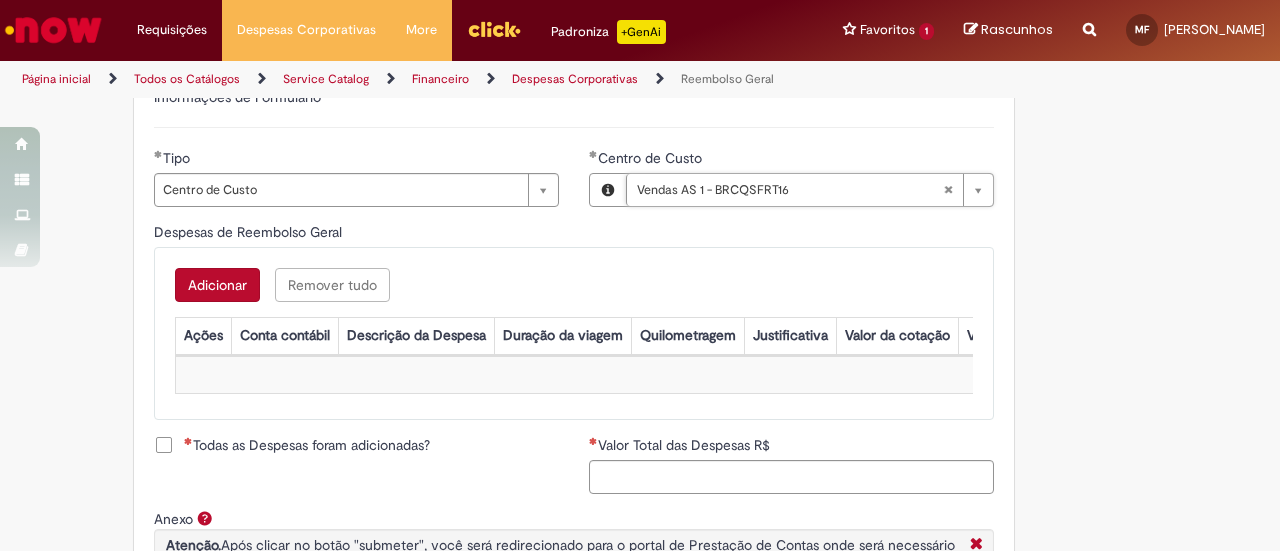 scroll, scrollTop: 0, scrollLeft: 169, axis: horizontal 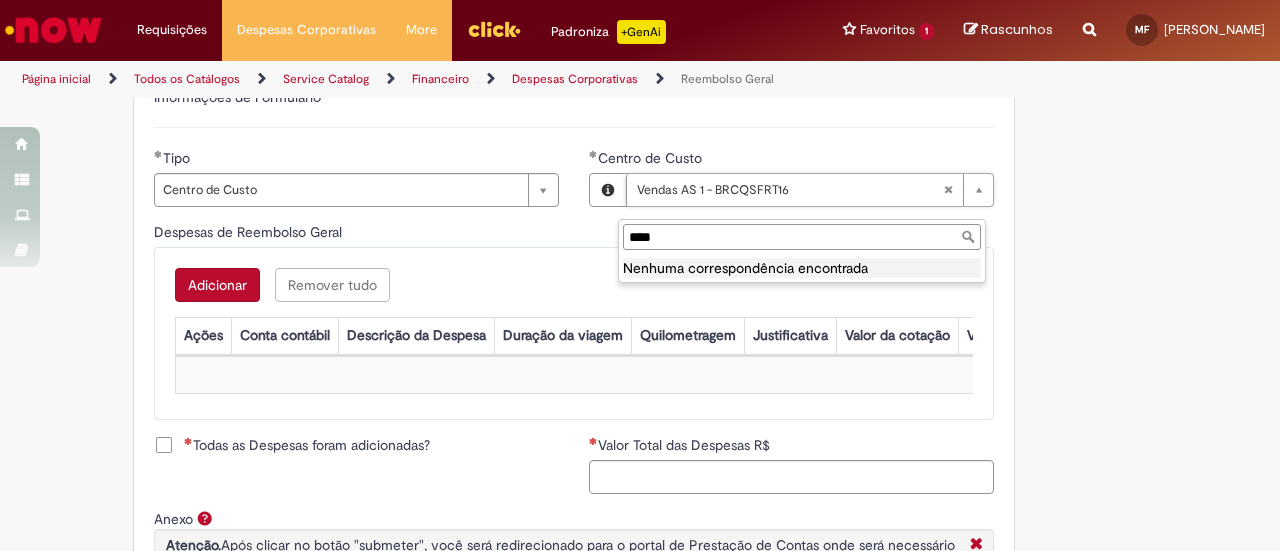 type on "***" 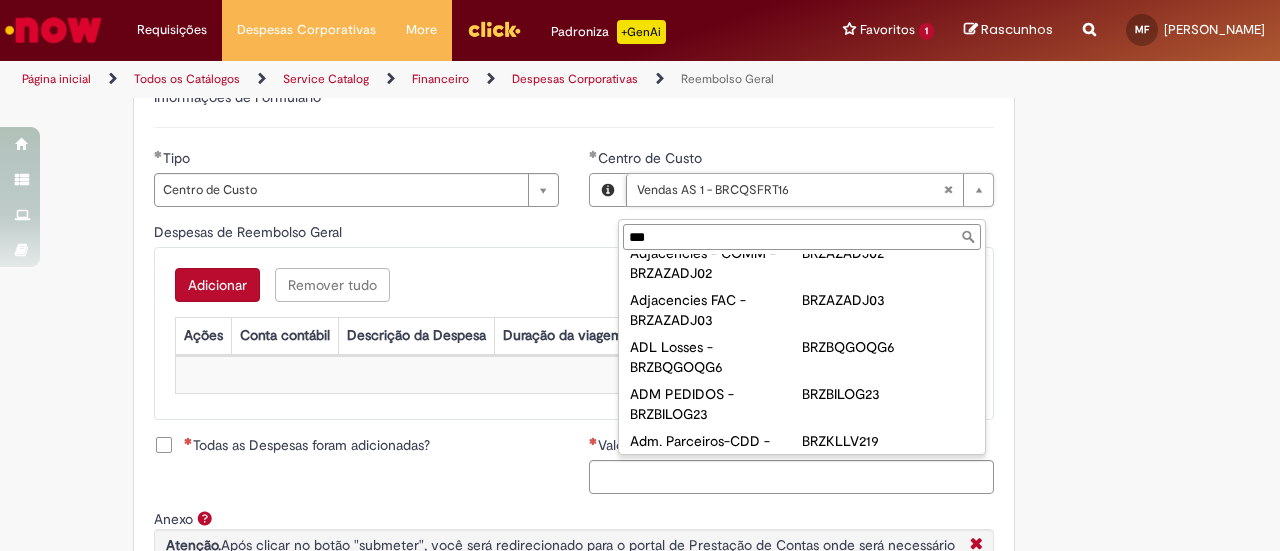 scroll, scrollTop: 1300, scrollLeft: 0, axis: vertical 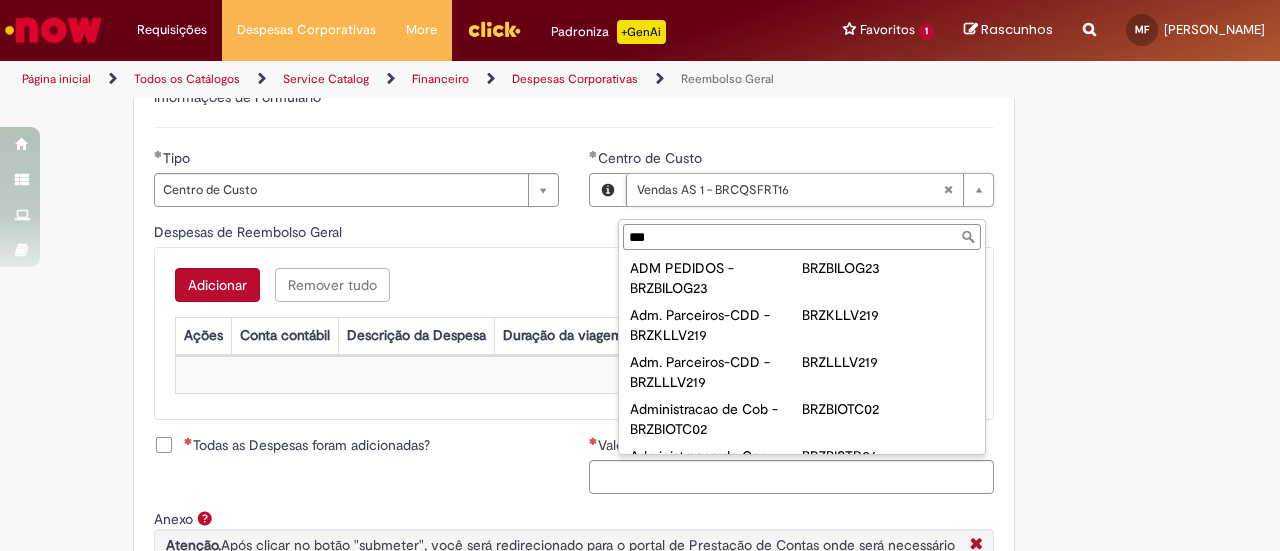 type on "**********" 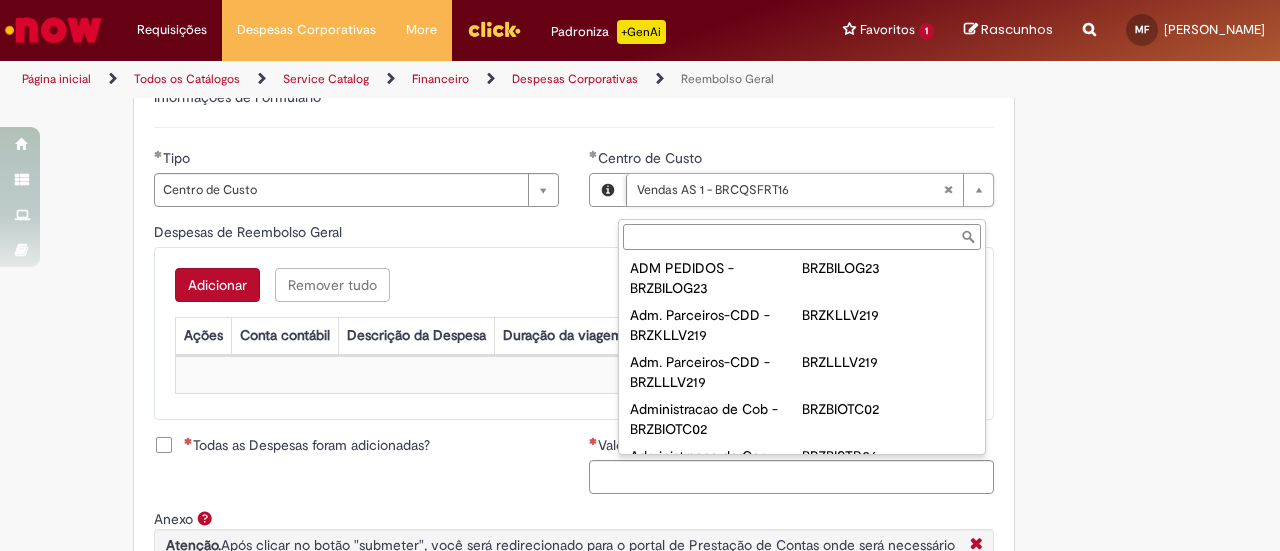 scroll, scrollTop: 0, scrollLeft: 169, axis: horizontal 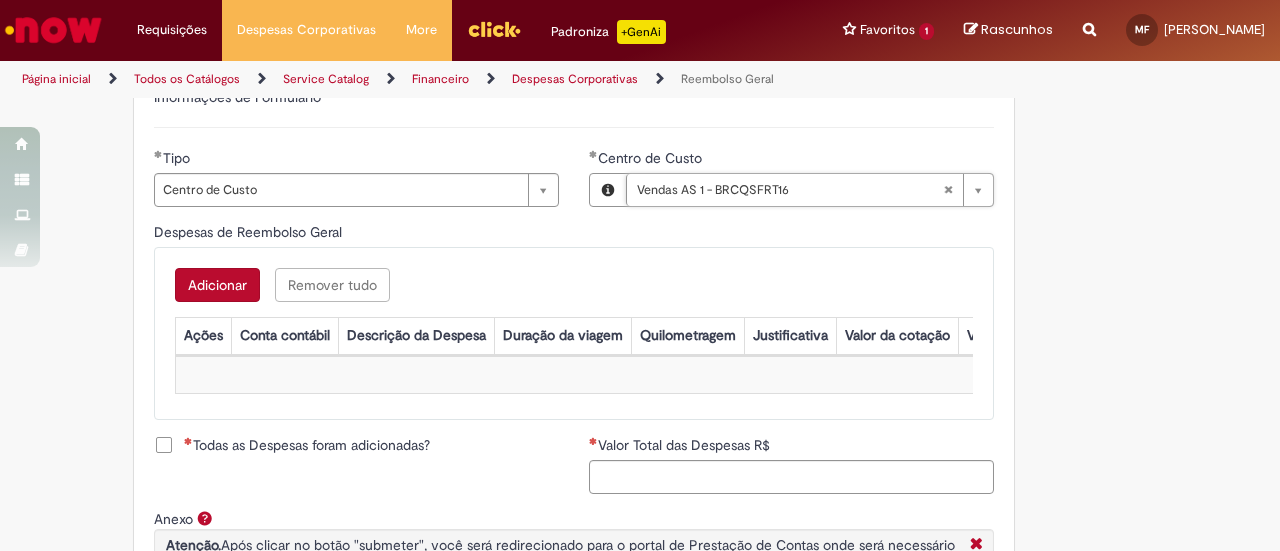 type 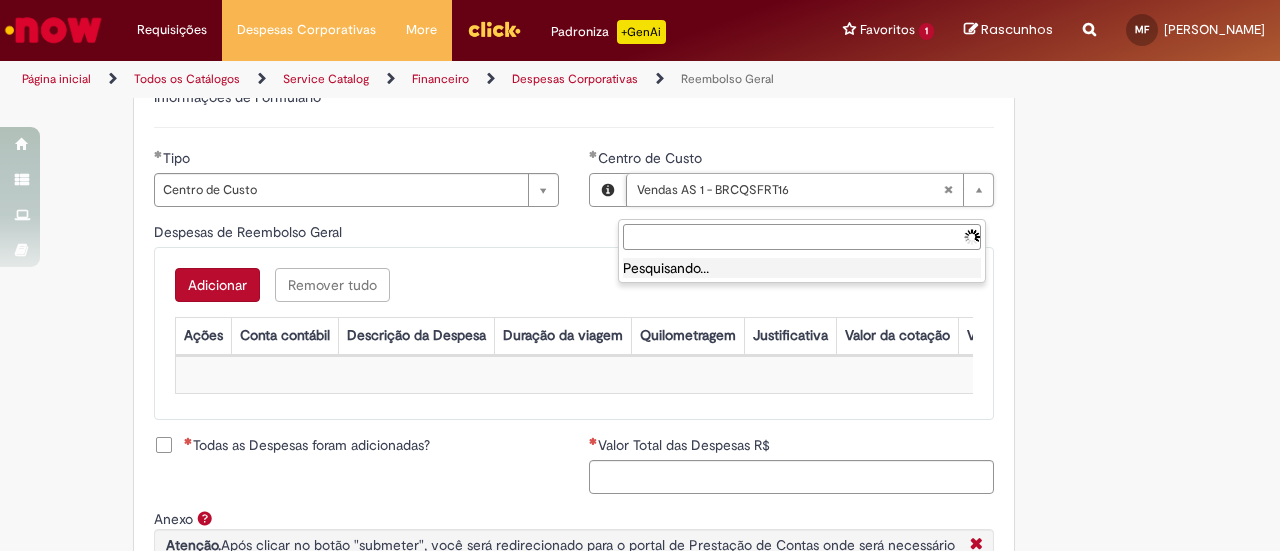 scroll, scrollTop: 0, scrollLeft: 0, axis: both 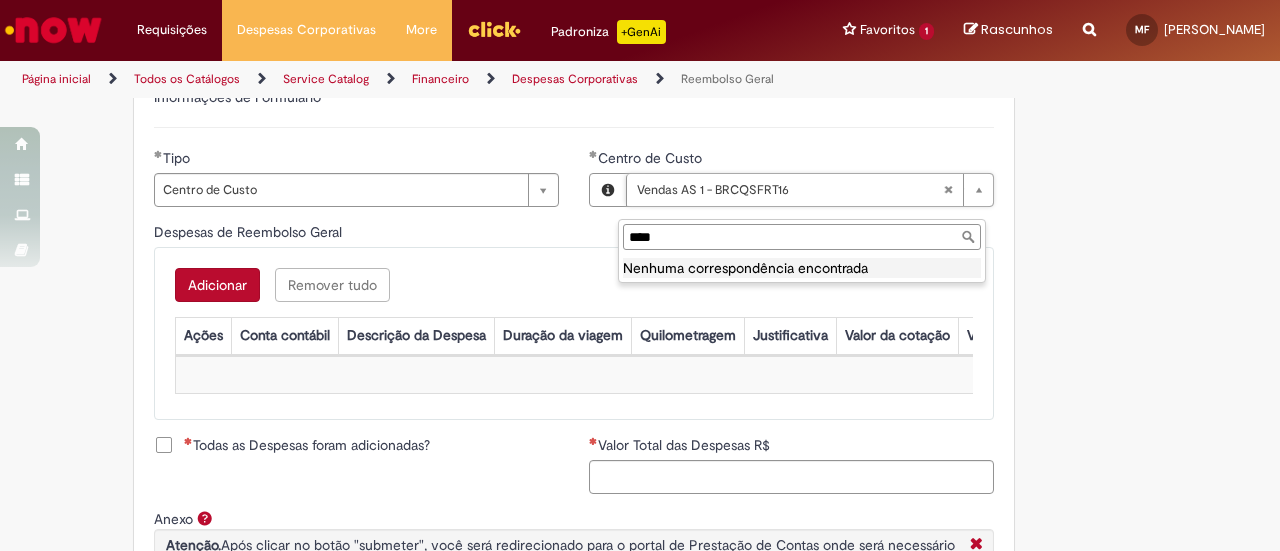 type on "***" 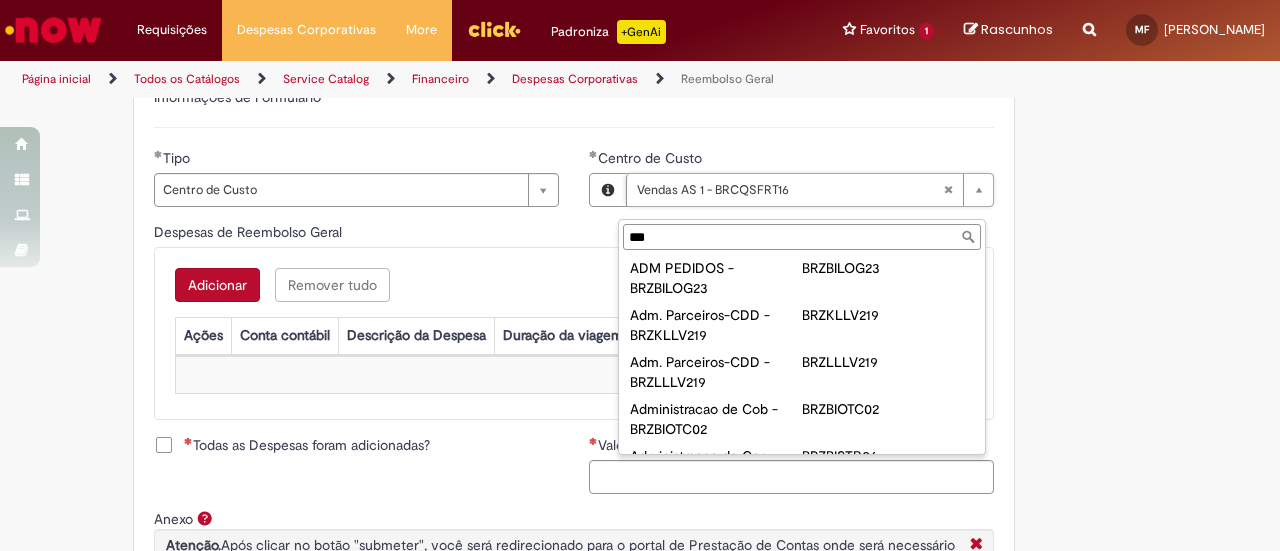 type on "**********" 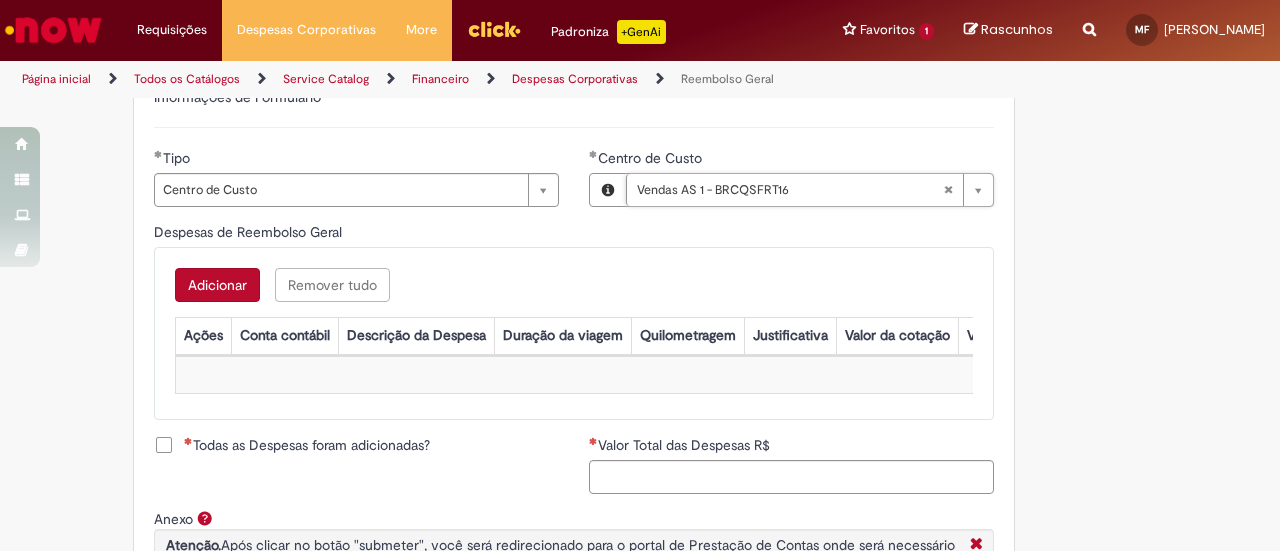 scroll, scrollTop: 0, scrollLeft: 169, axis: horizontal 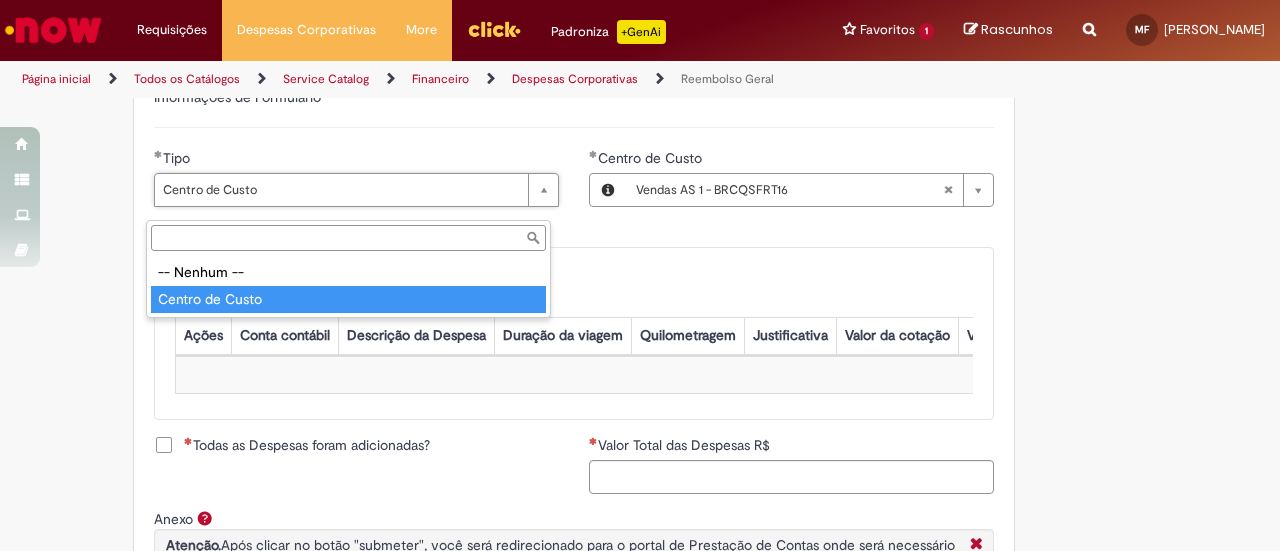 type on "**********" 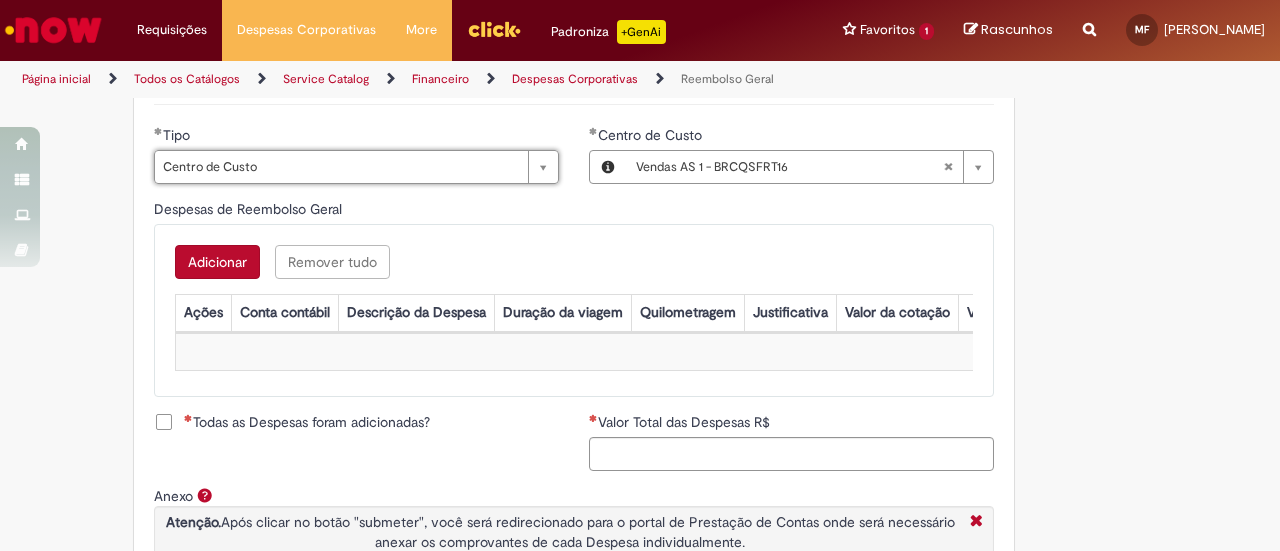 scroll, scrollTop: 800, scrollLeft: 0, axis: vertical 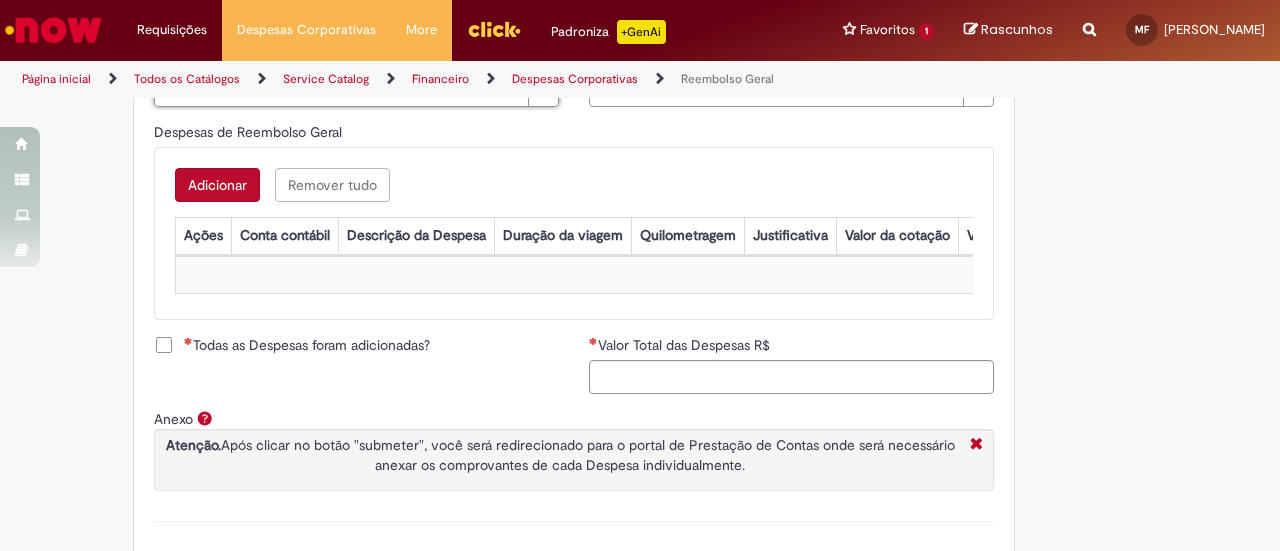 click on "Adicionar" at bounding box center (217, 185) 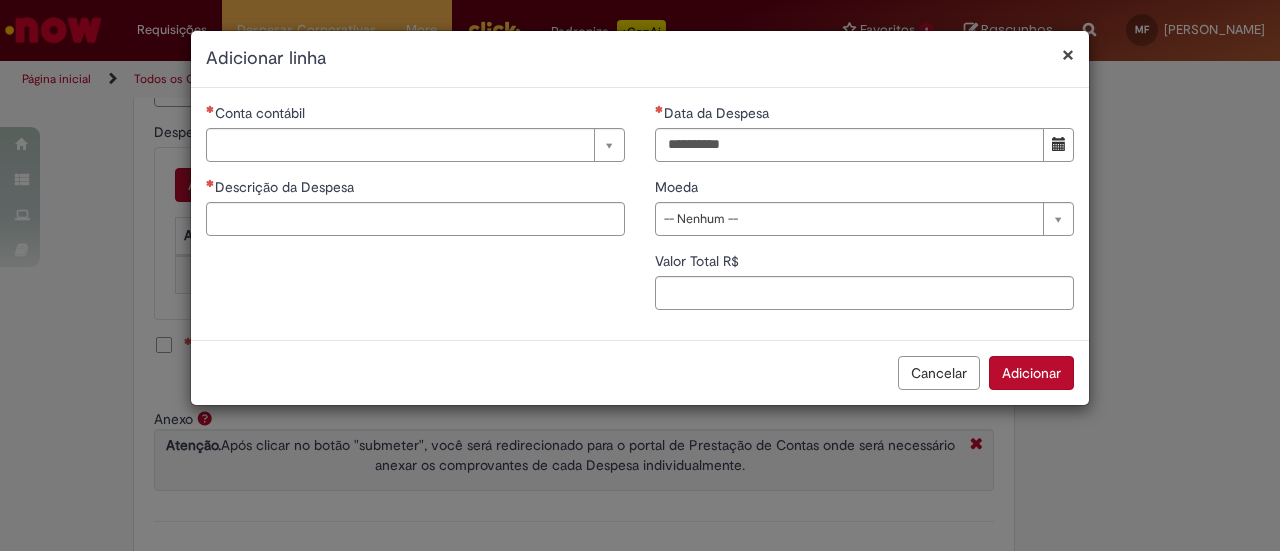 click on "Conta contábil" at bounding box center (415, 115) 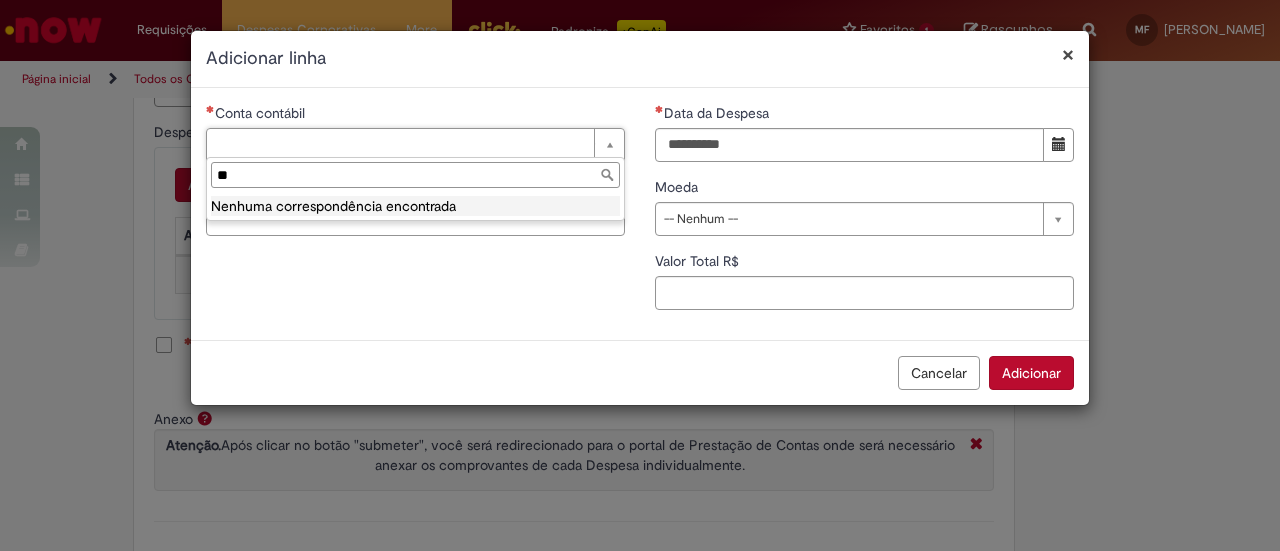 type on "*" 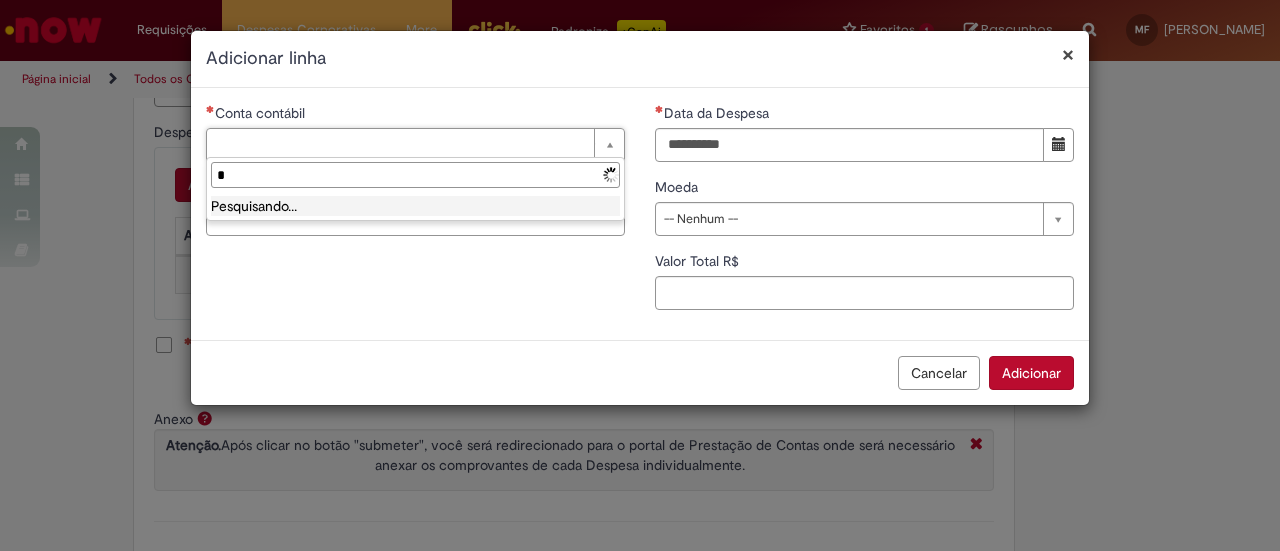 type 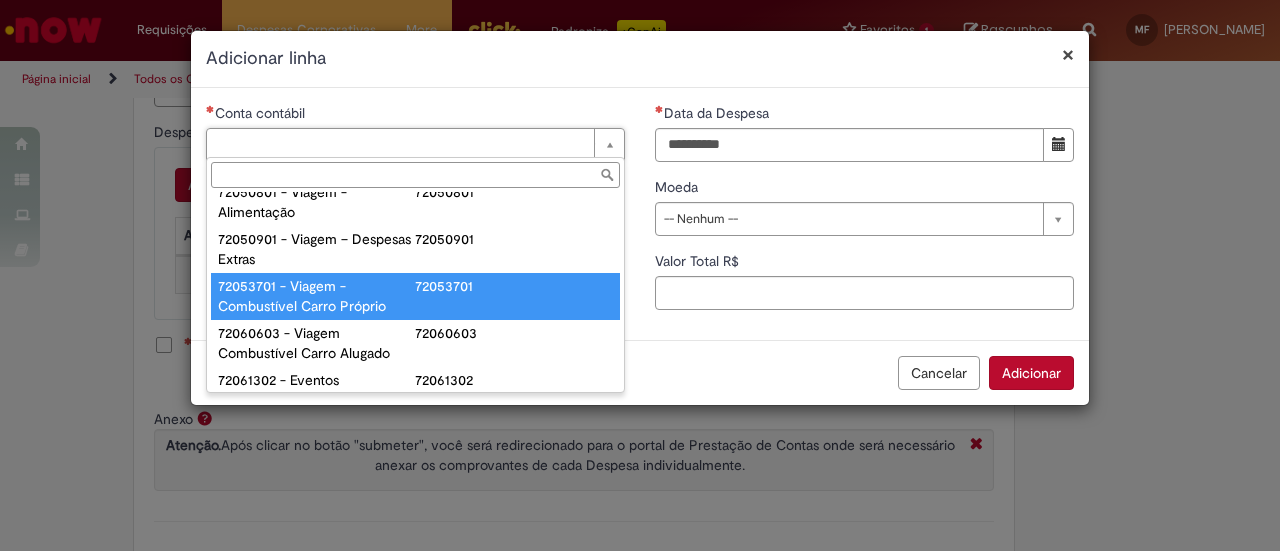 scroll, scrollTop: 1400, scrollLeft: 0, axis: vertical 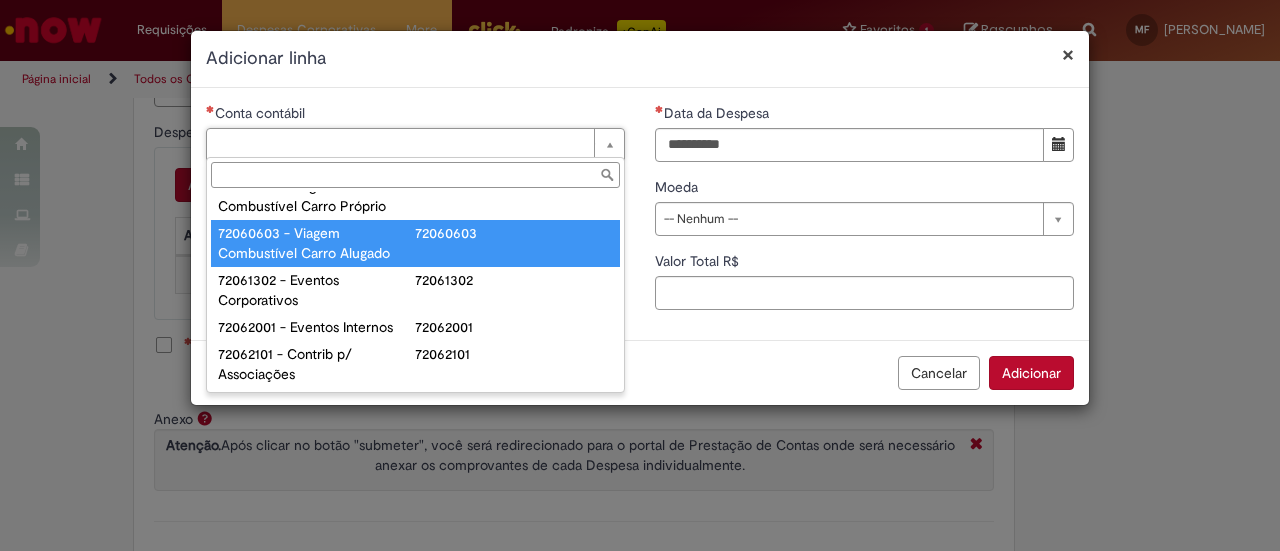 type on "**********" 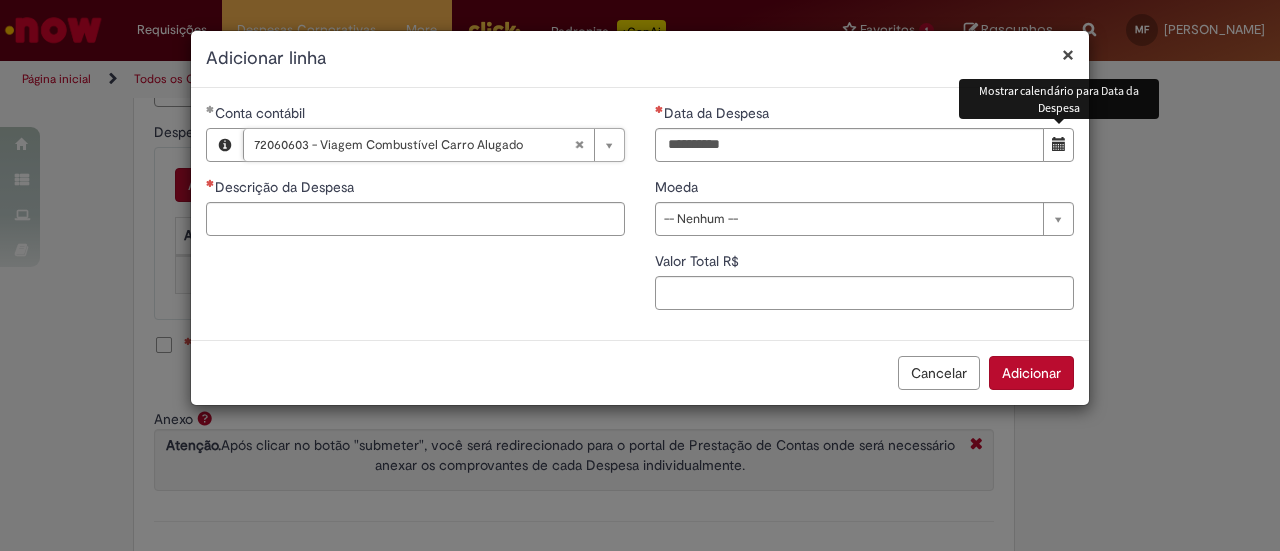 click at bounding box center (1058, 145) 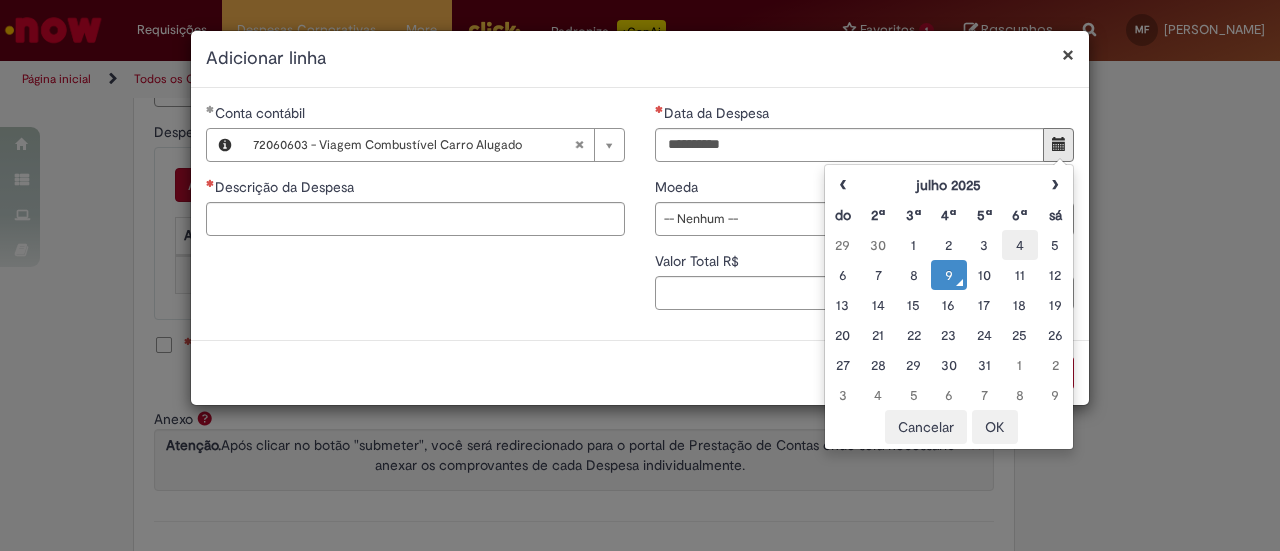 click on "4" at bounding box center (1019, 245) 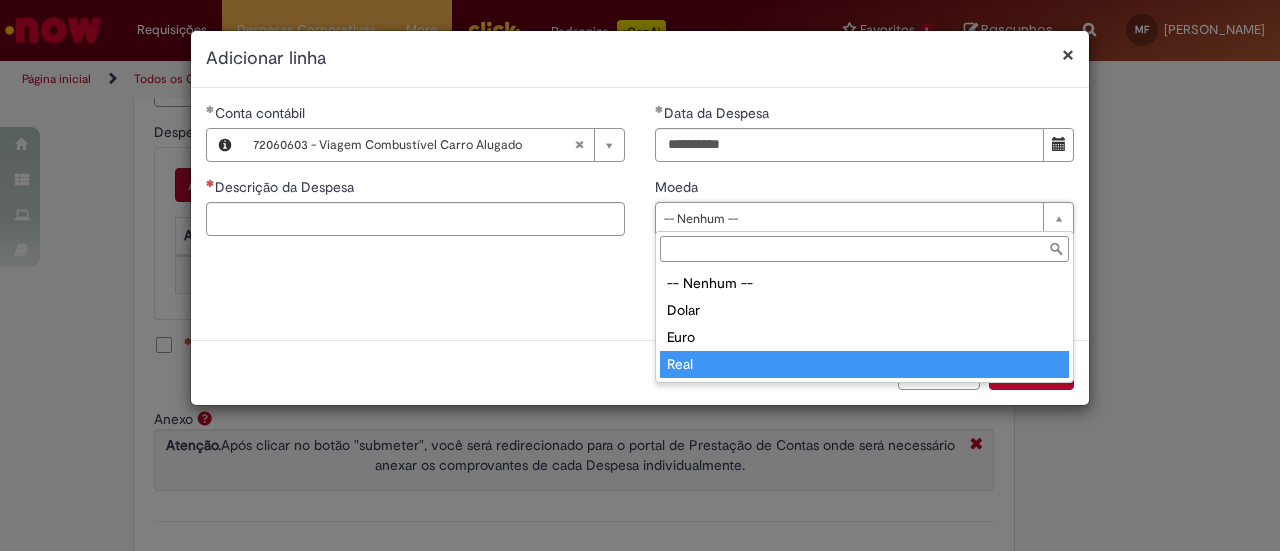 type on "****" 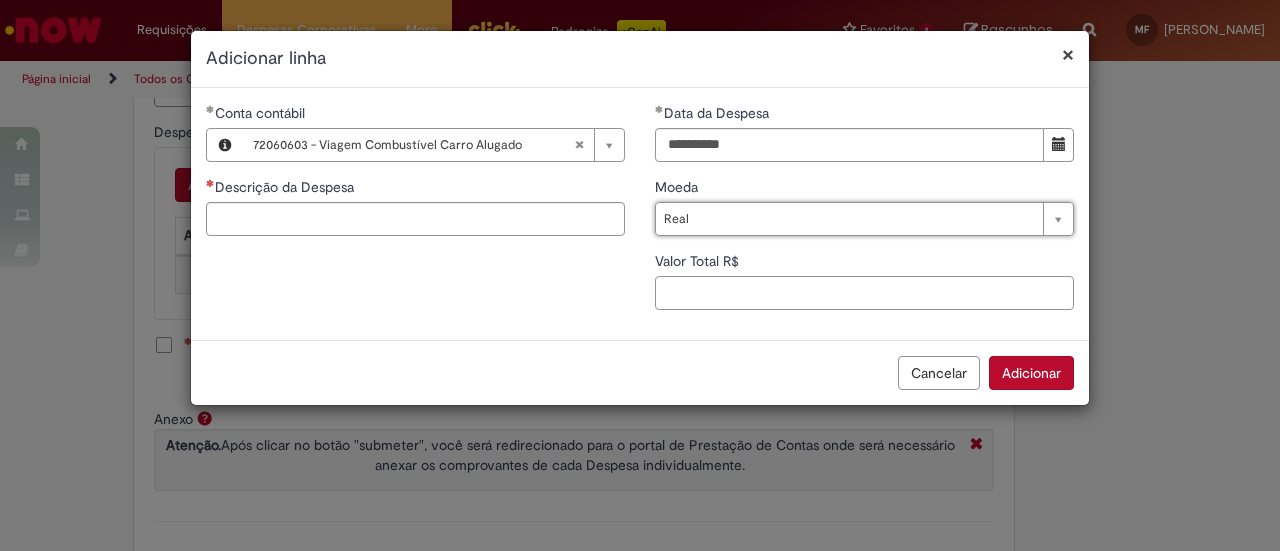 click on "Valor Total R$" at bounding box center [864, 293] 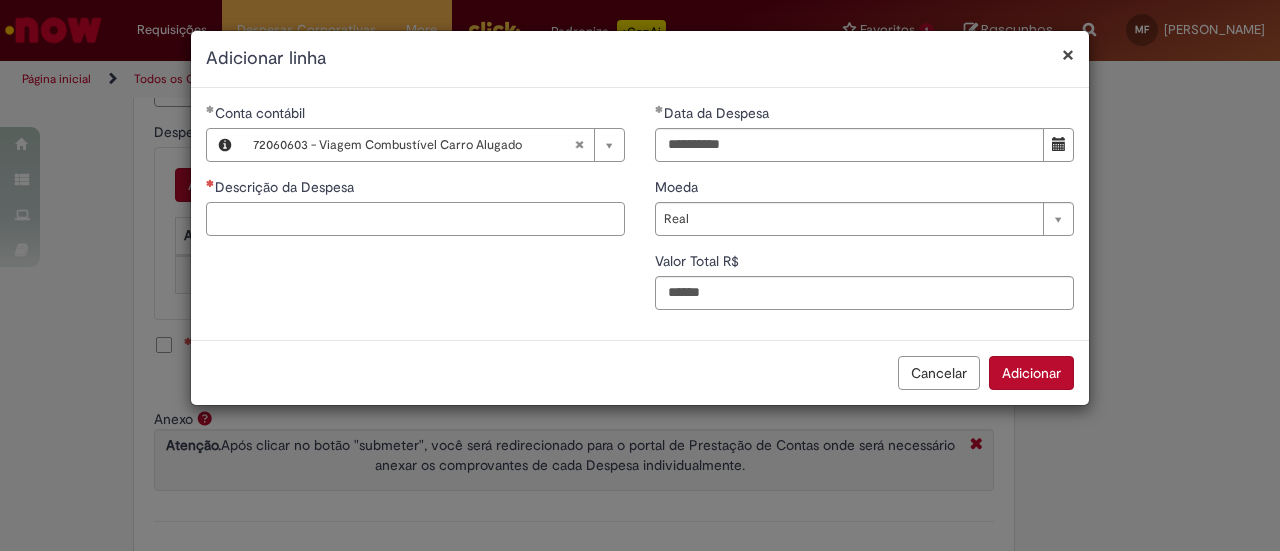 type on "******" 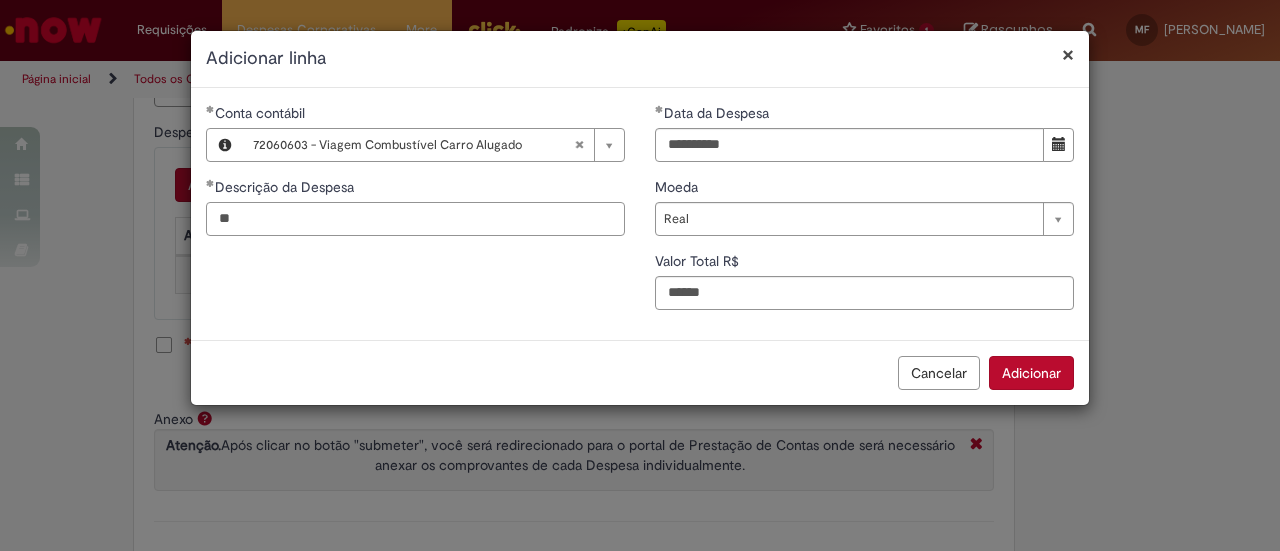 type on "*" 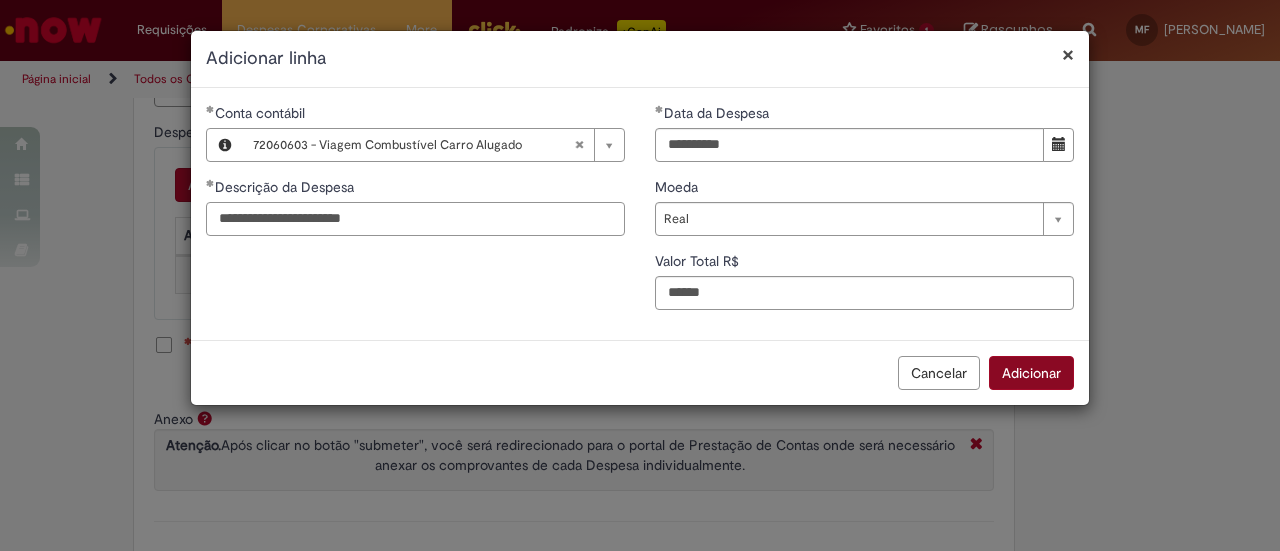 type on "**********" 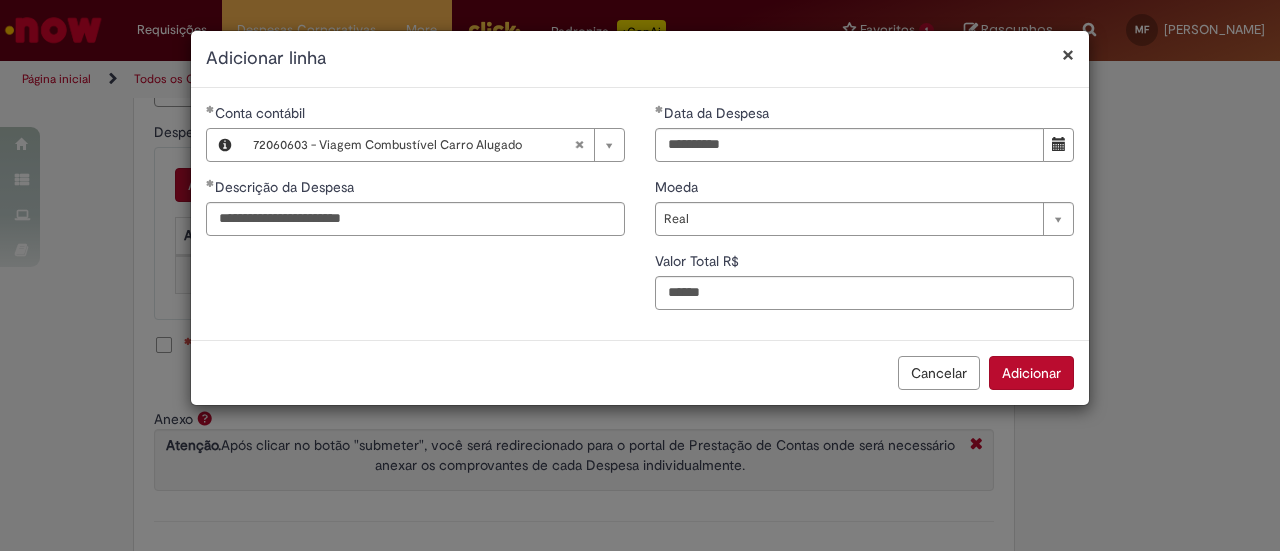 click on "Adicionar" at bounding box center [1031, 373] 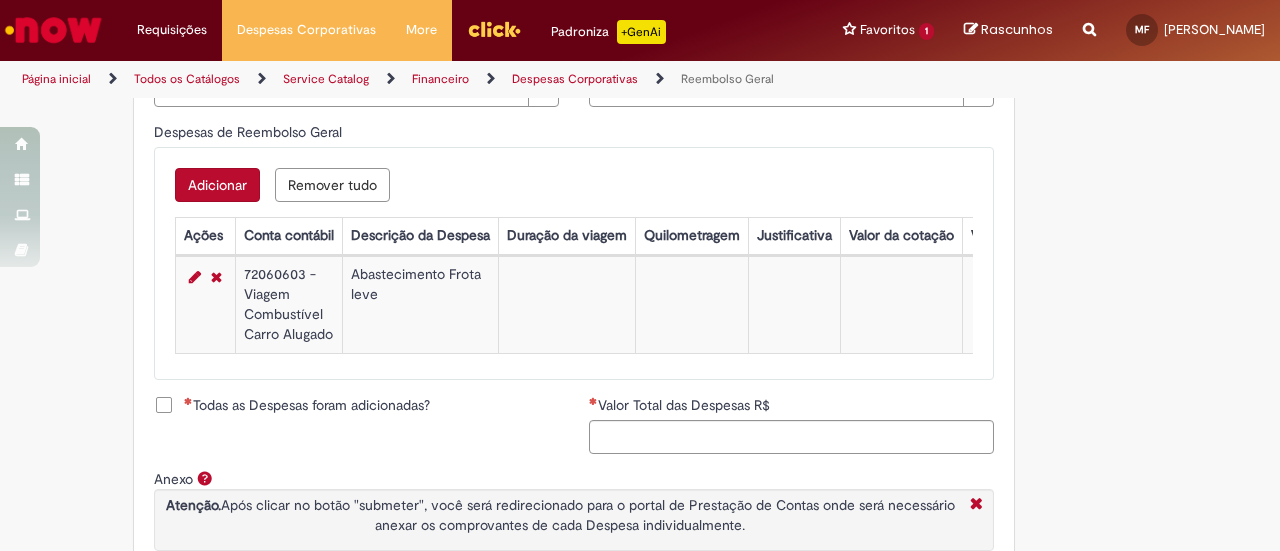 click on "Todas as Despesas foram adicionadas?" at bounding box center [356, 407] 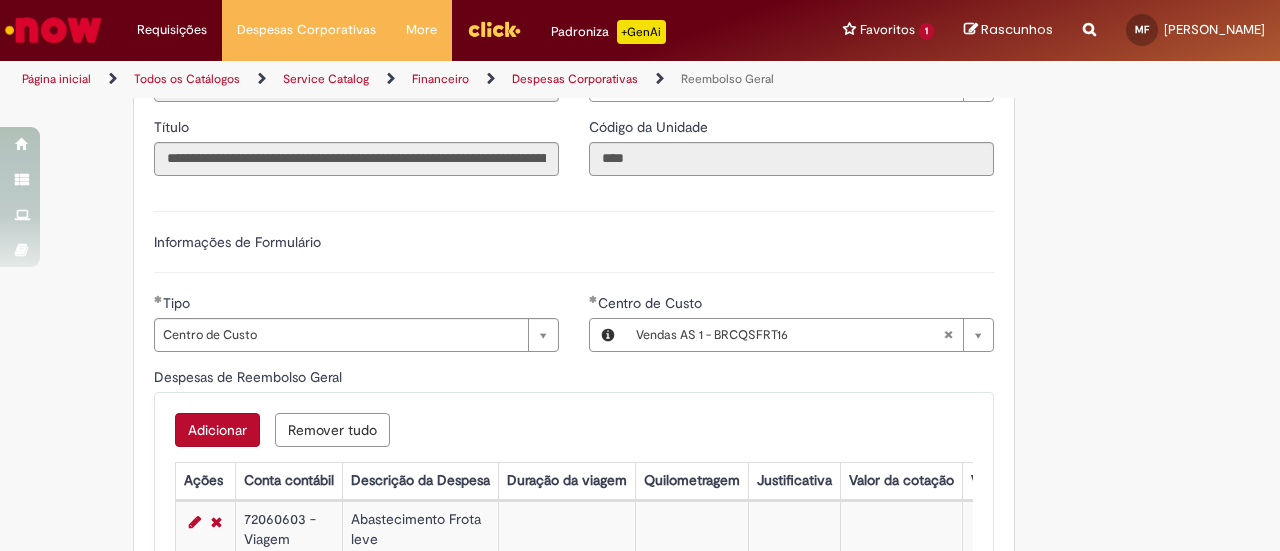 scroll, scrollTop: 600, scrollLeft: 0, axis: vertical 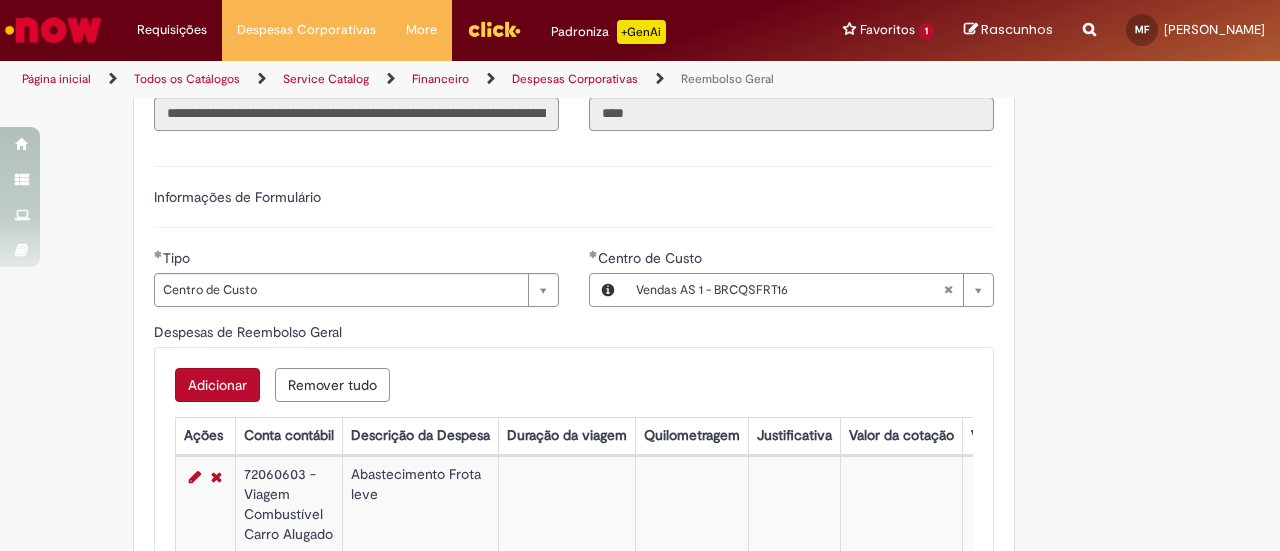 type 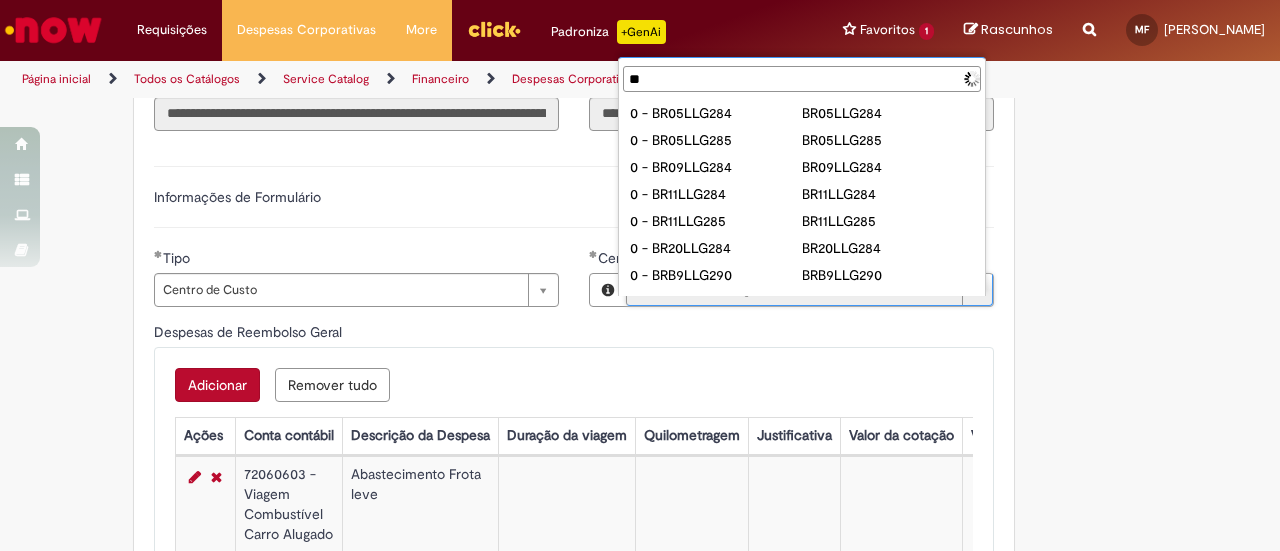 type on "***" 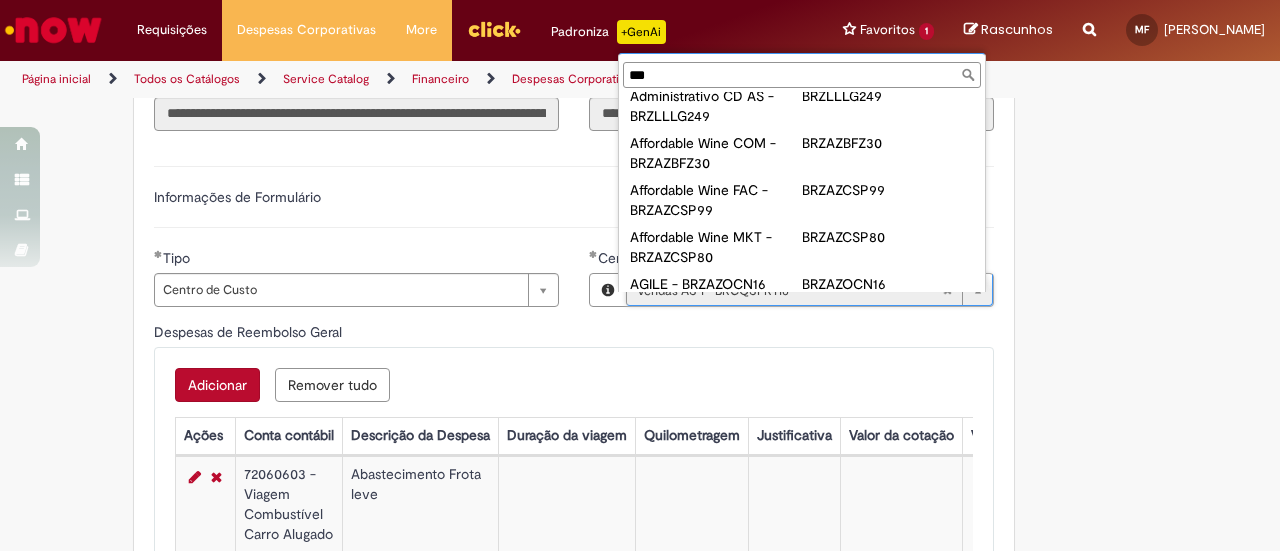 scroll, scrollTop: 2000, scrollLeft: 0, axis: vertical 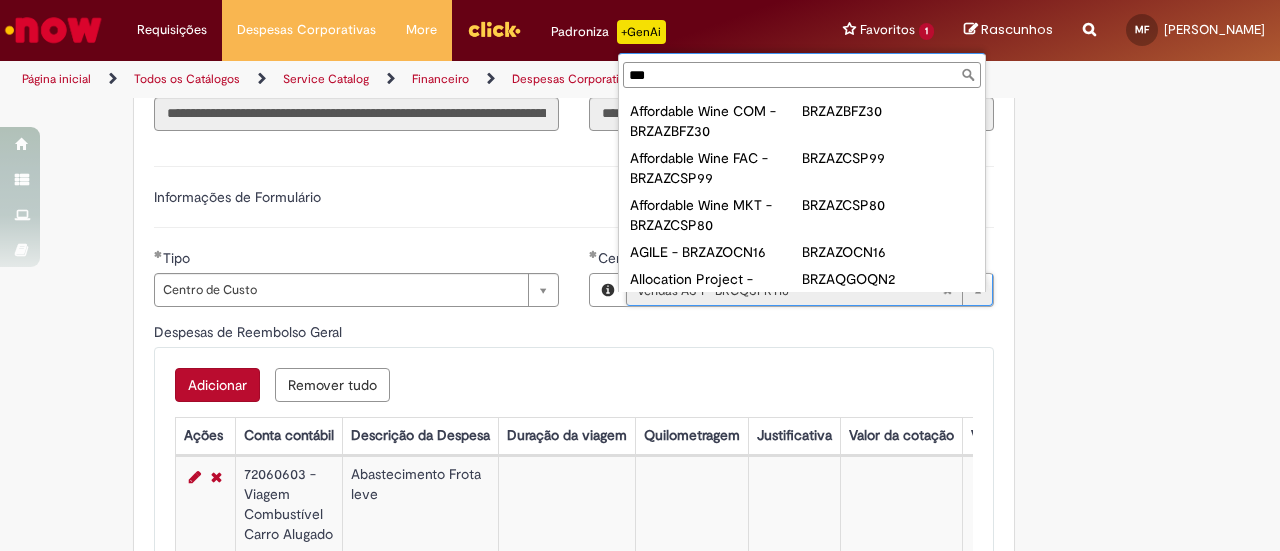 type on "**********" 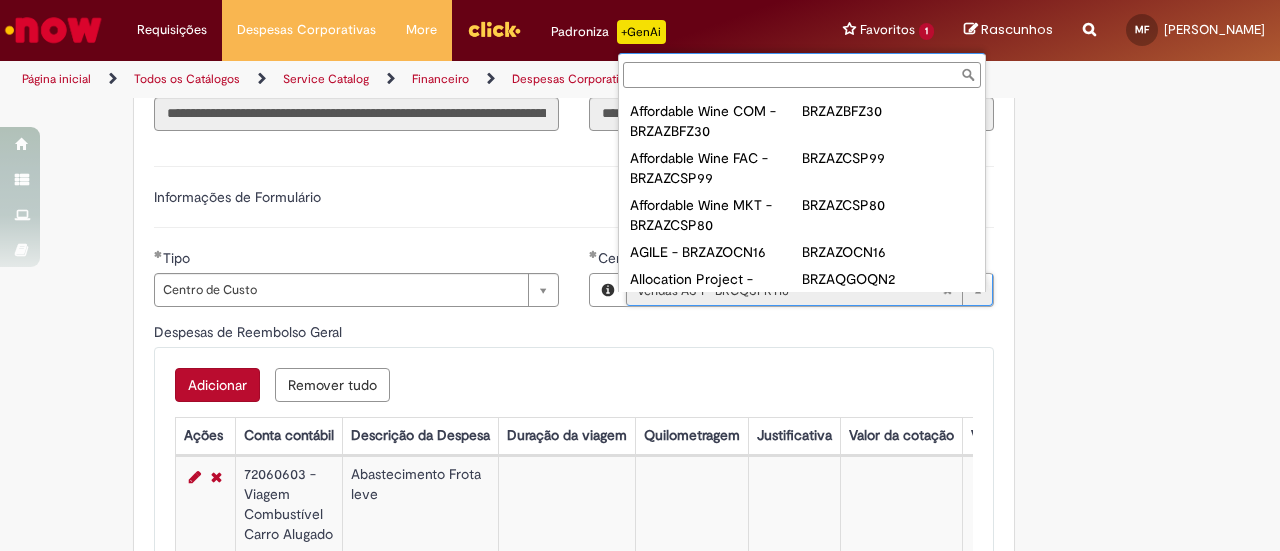 scroll, scrollTop: 0, scrollLeft: 169, axis: horizontal 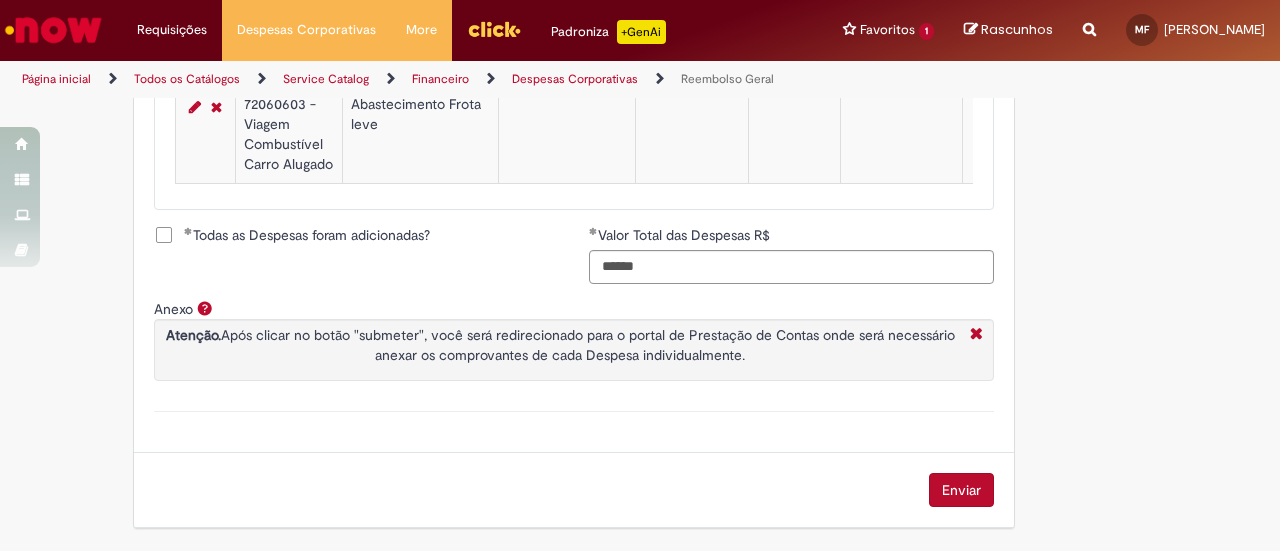 click on "Enviar" at bounding box center (961, 490) 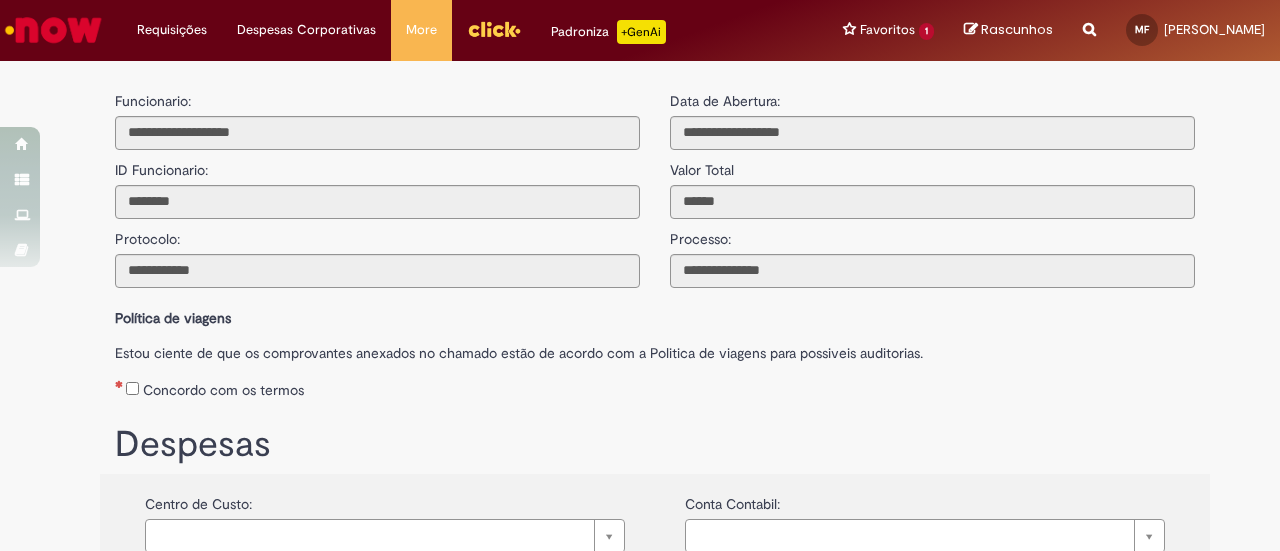 scroll, scrollTop: 0, scrollLeft: 0, axis: both 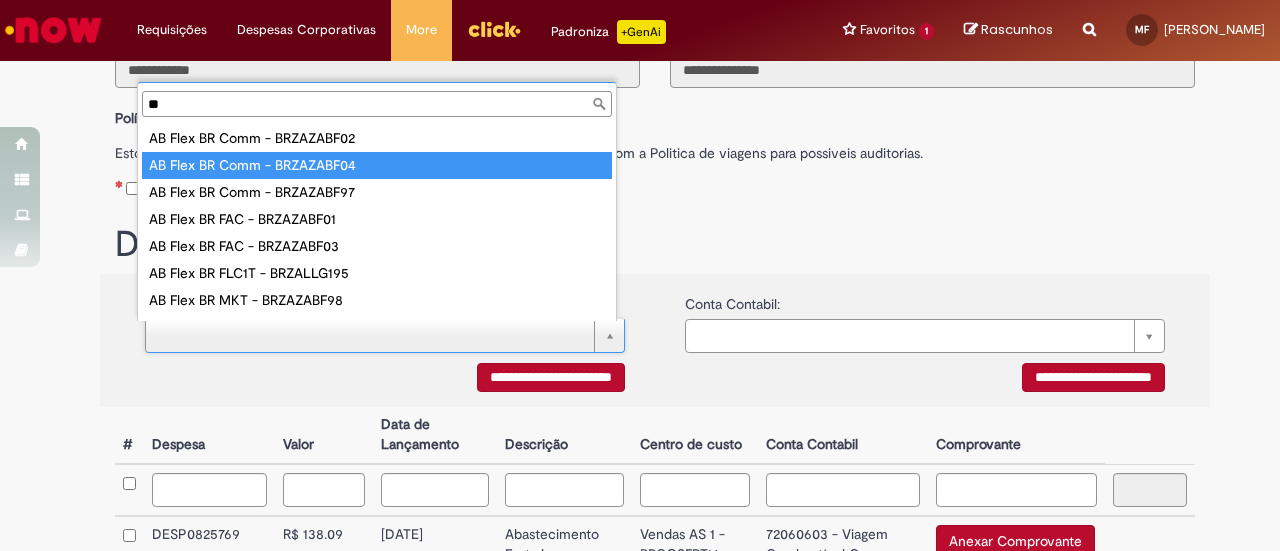 type on "*" 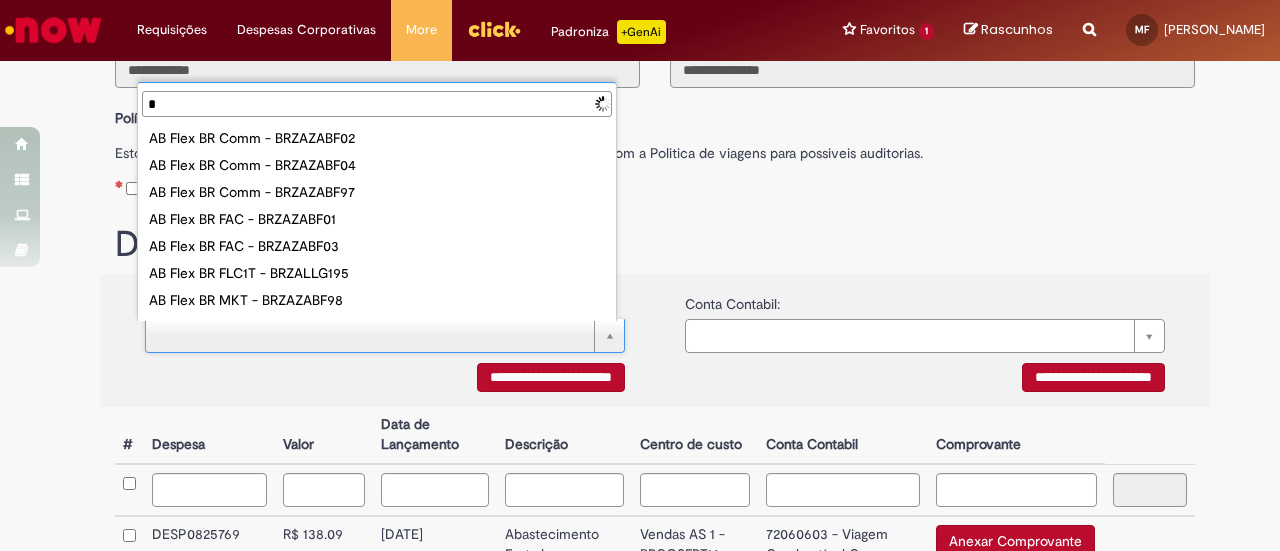 type on "**" 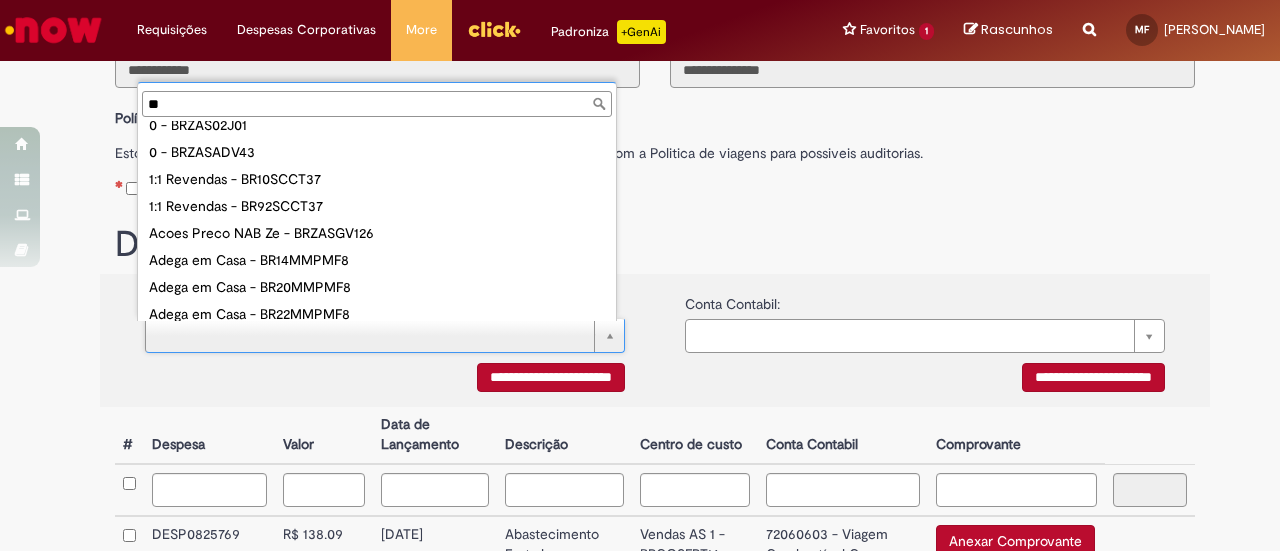 scroll, scrollTop: 0, scrollLeft: 0, axis: both 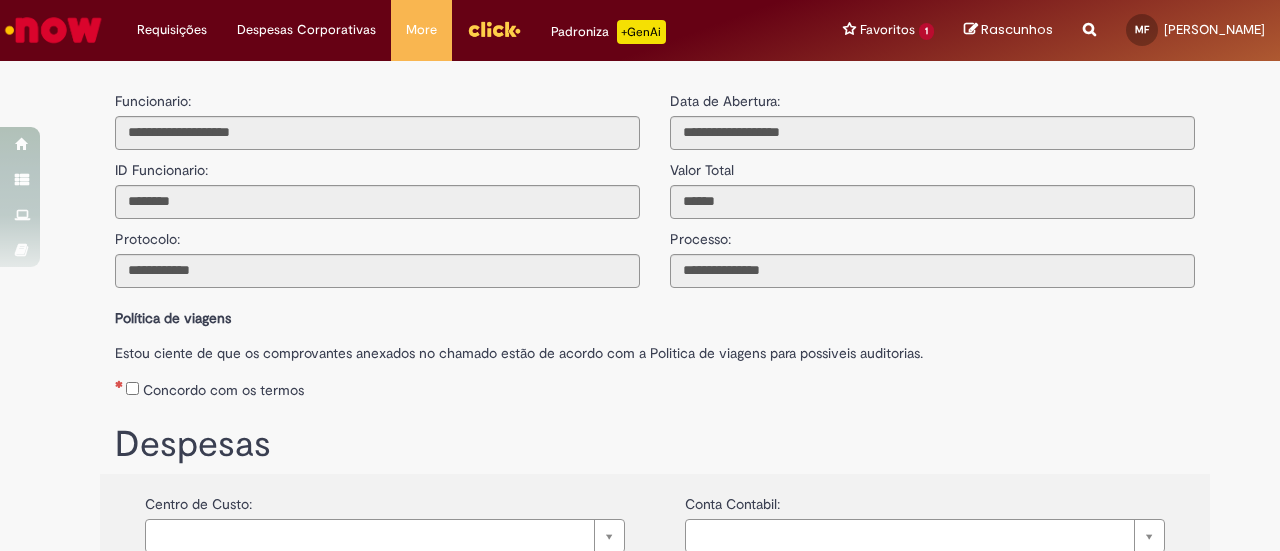 click at bounding box center (1089, 18) 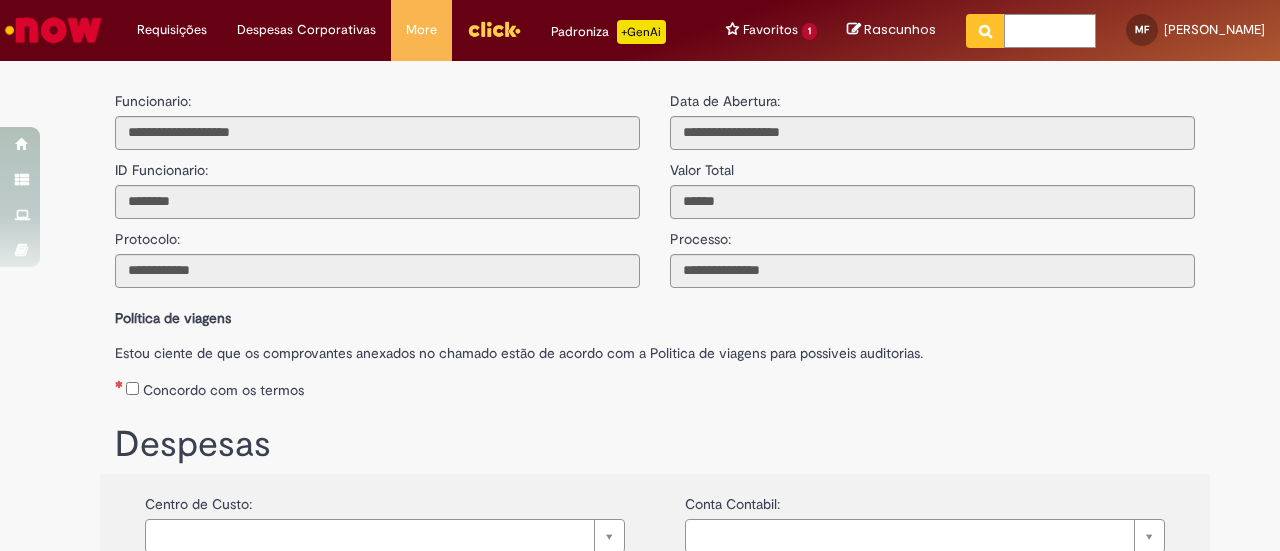 click at bounding box center (1050, 31) 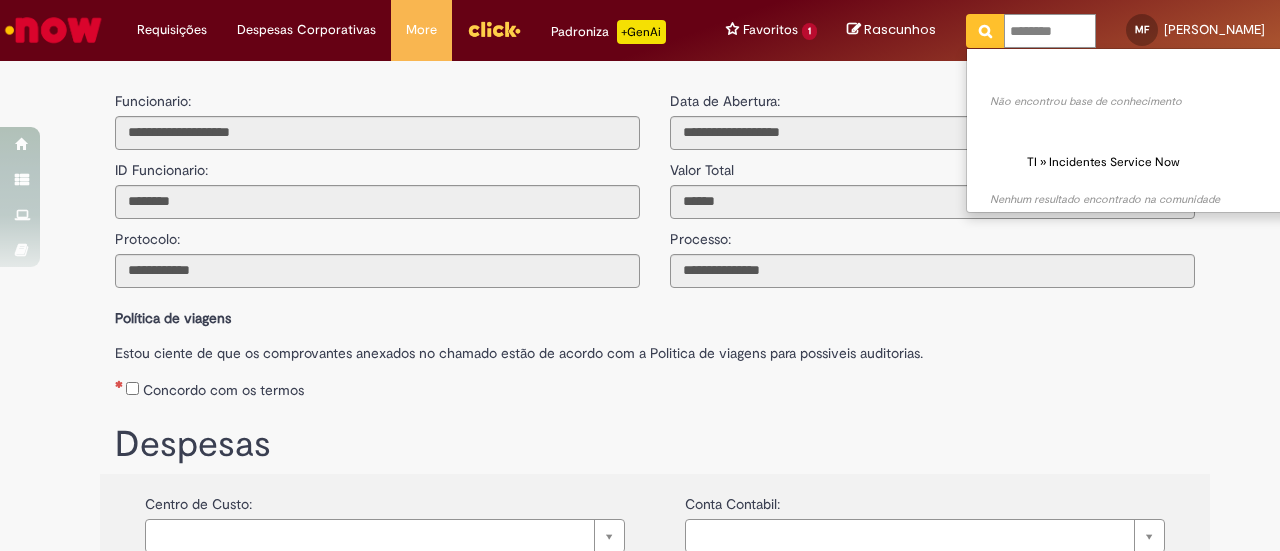 type on "*********" 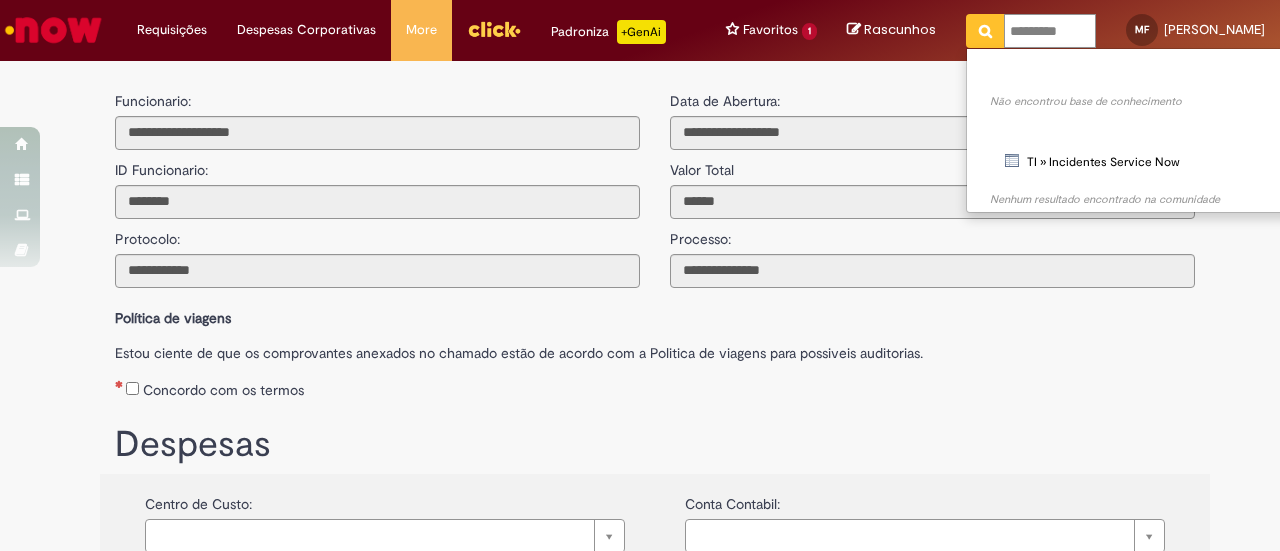 scroll, scrollTop: 0, scrollLeft: 2, axis: horizontal 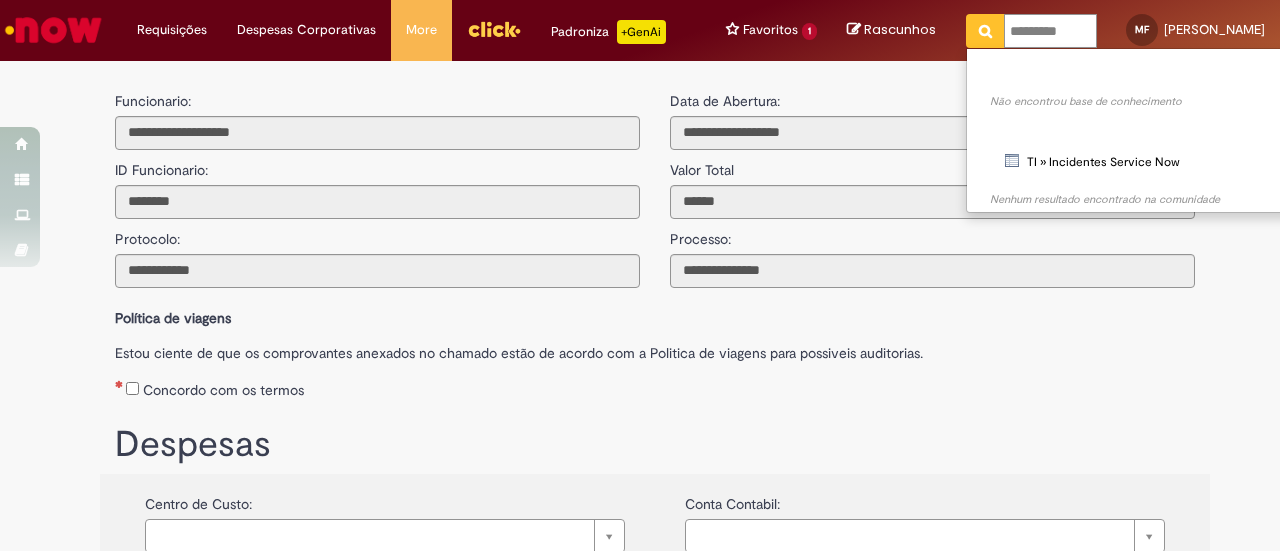 click at bounding box center [985, 31] 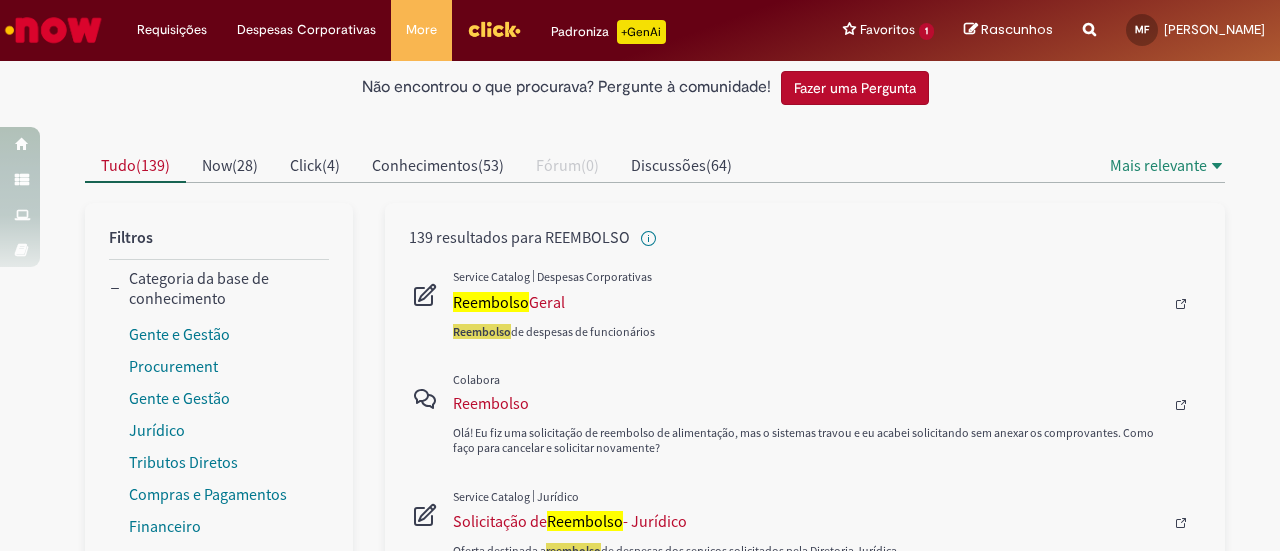 scroll, scrollTop: 100, scrollLeft: 0, axis: vertical 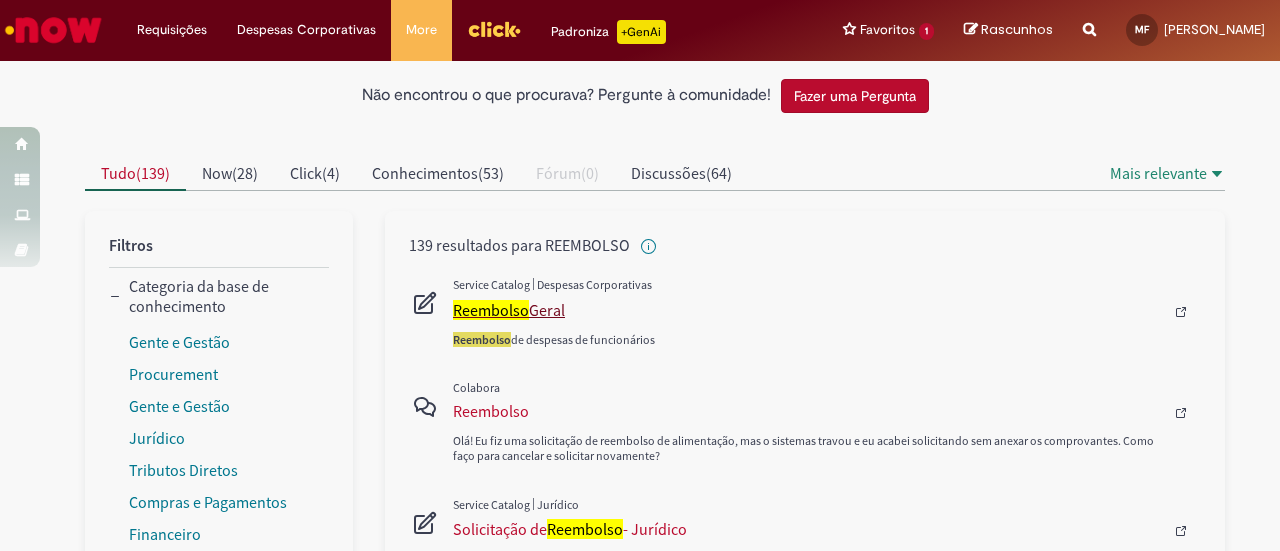click on "Reembolso  Geral" at bounding box center [808, 310] 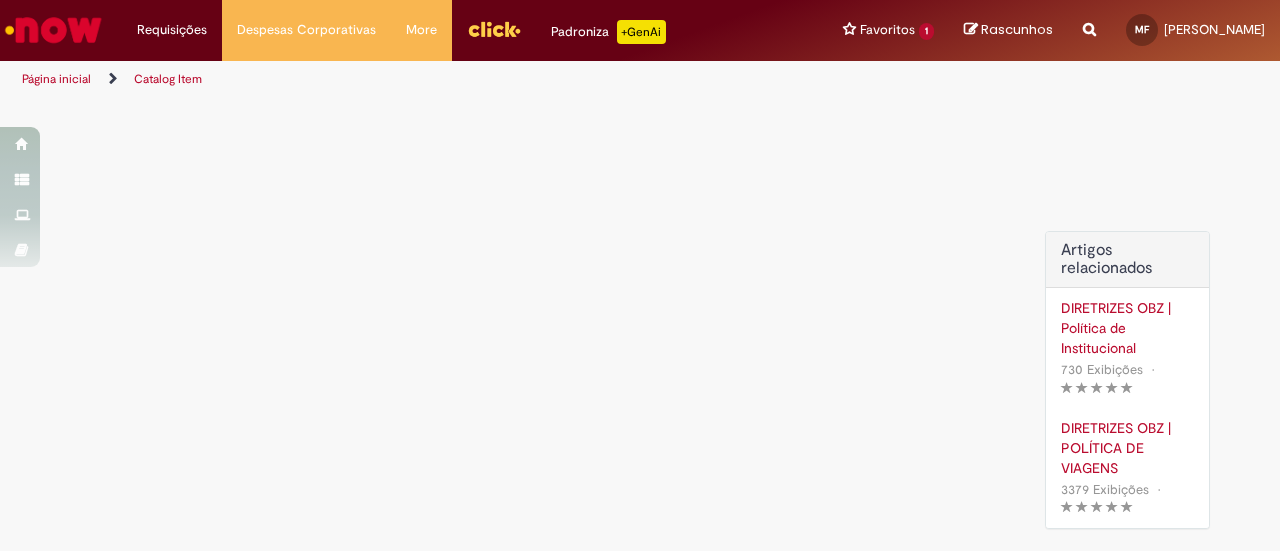 scroll, scrollTop: 0, scrollLeft: 0, axis: both 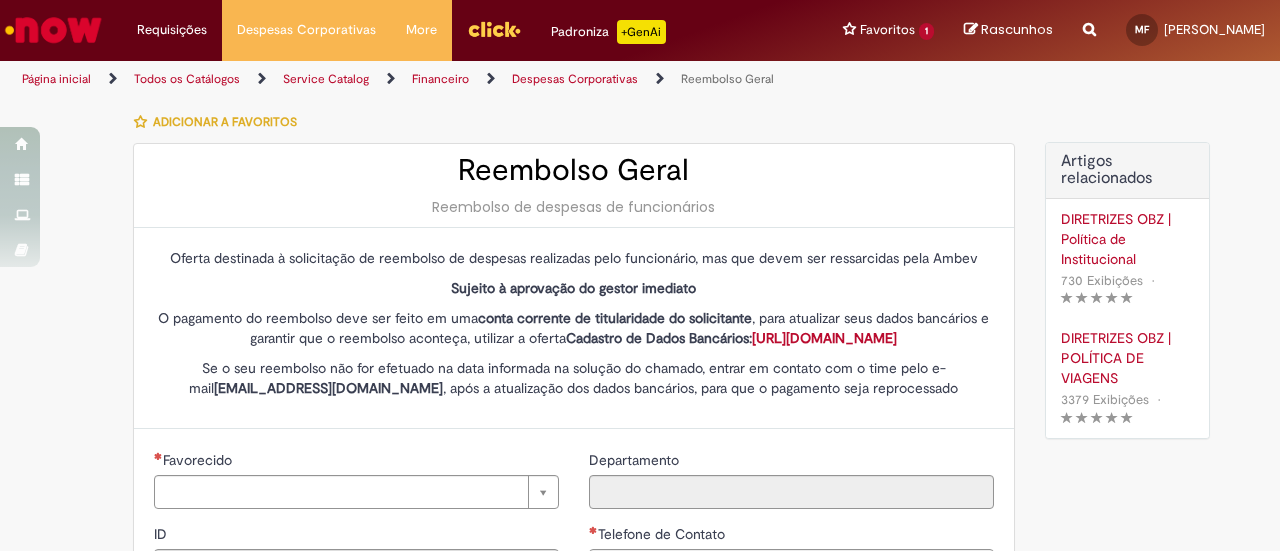 type on "********" 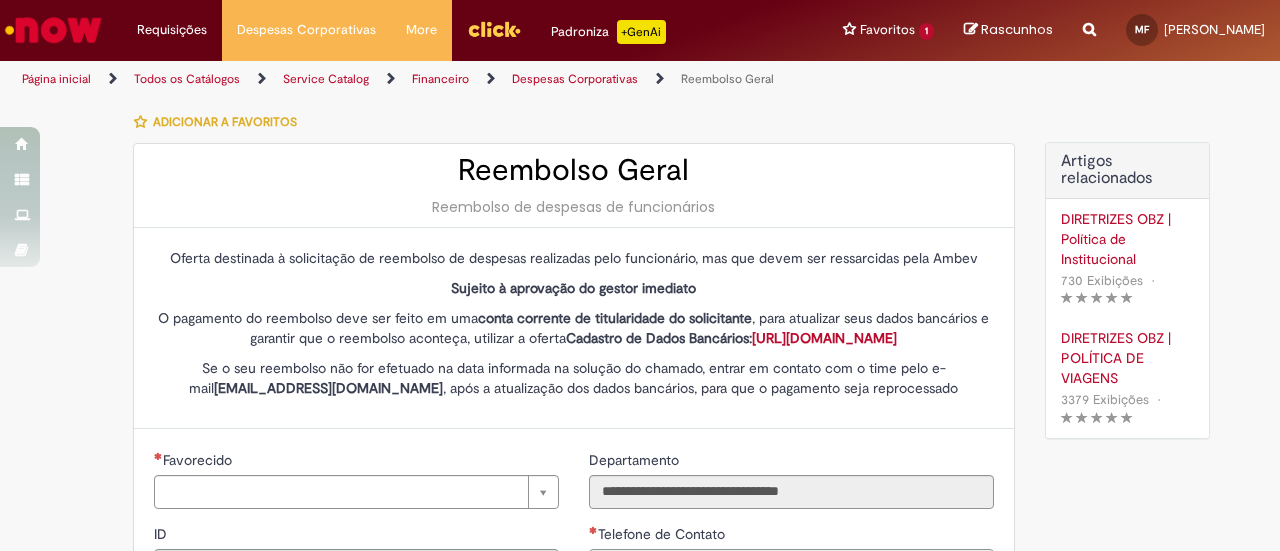 type on "**********" 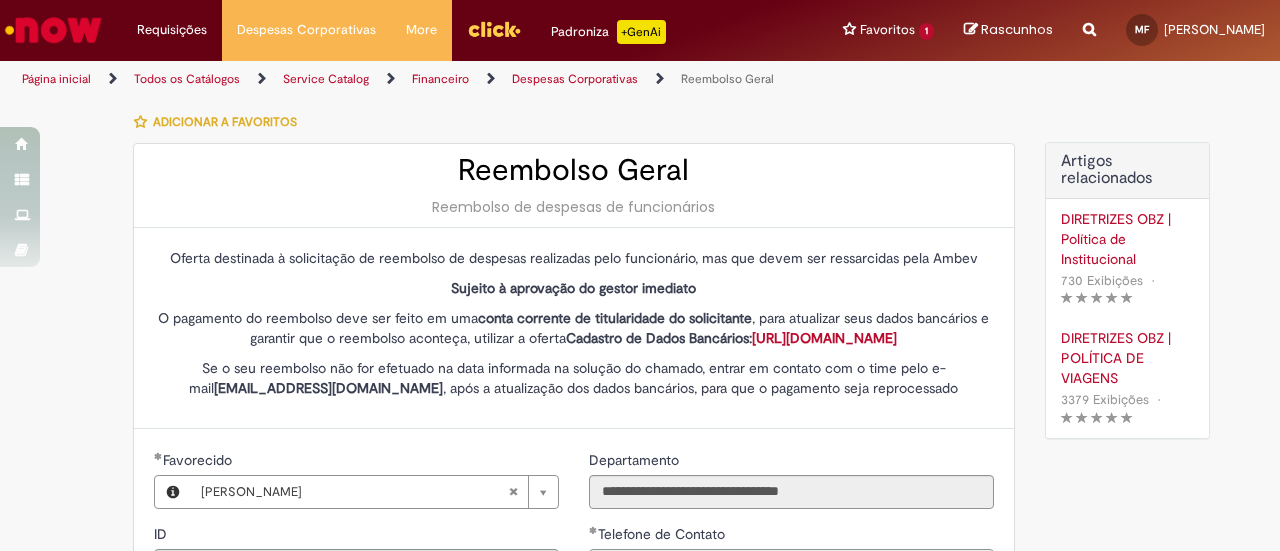 click on "Despesas Corporativas" at bounding box center [575, 79] 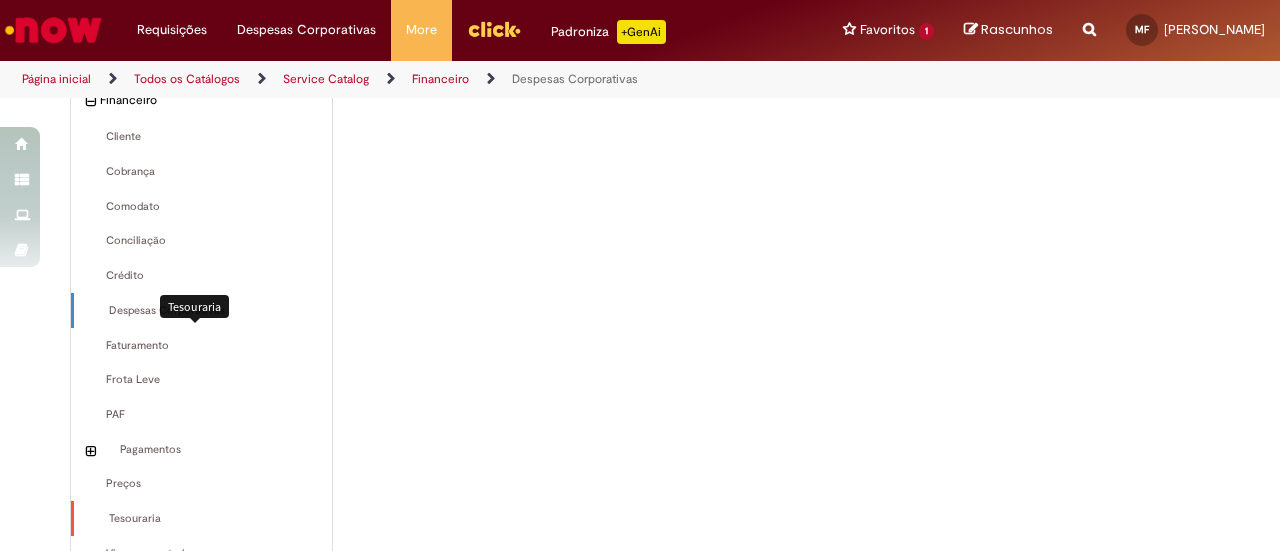 scroll, scrollTop: 278, scrollLeft: 0, axis: vertical 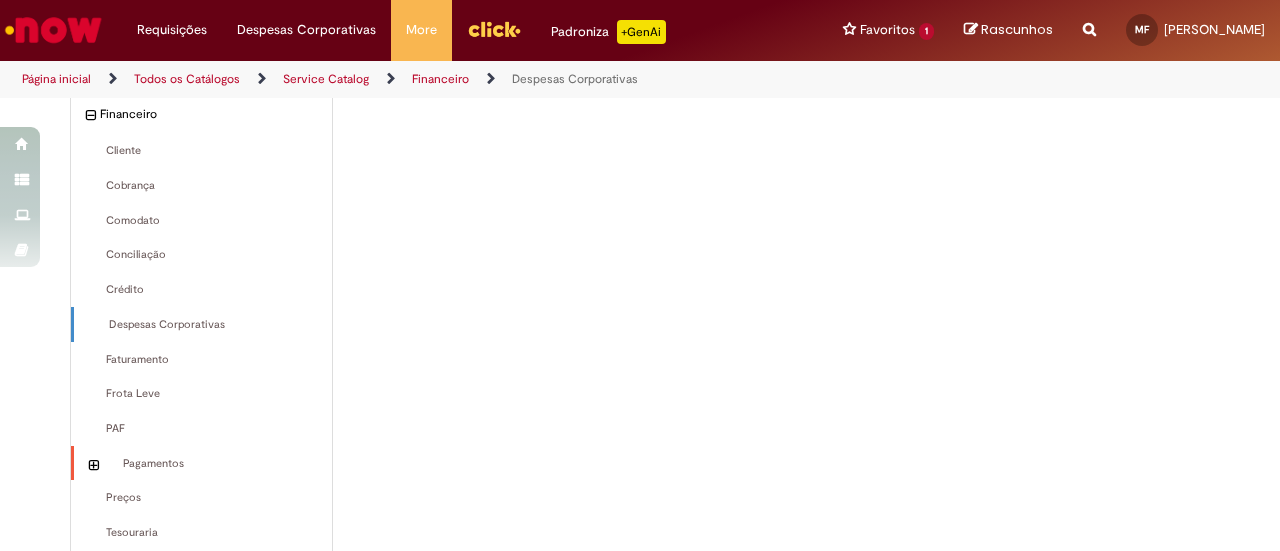 click at bounding box center [93, 466] 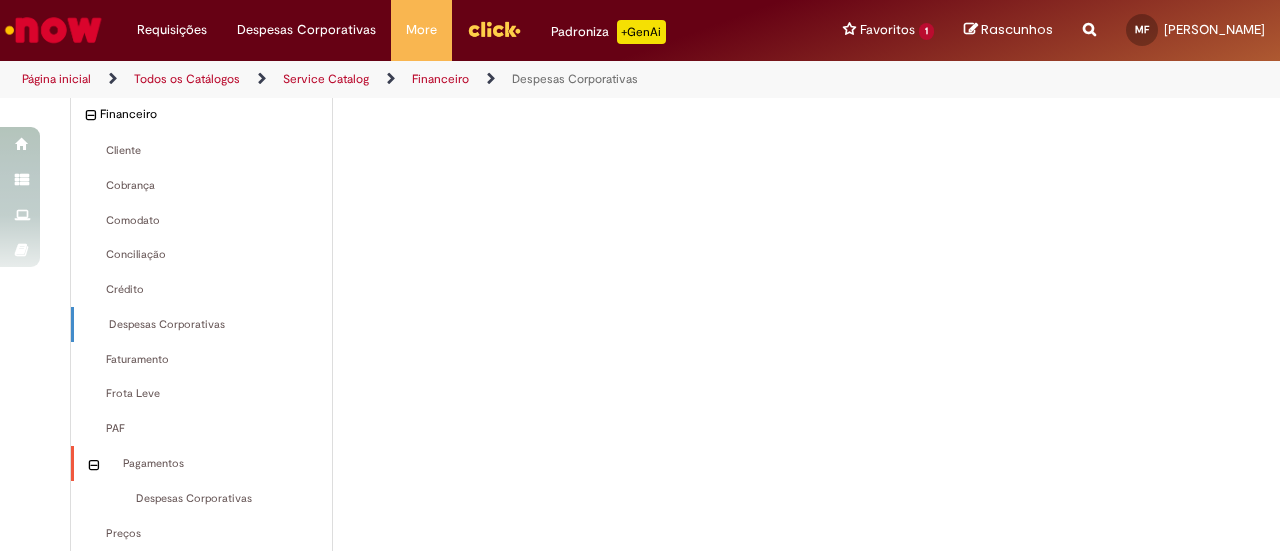 scroll, scrollTop: 378, scrollLeft: 0, axis: vertical 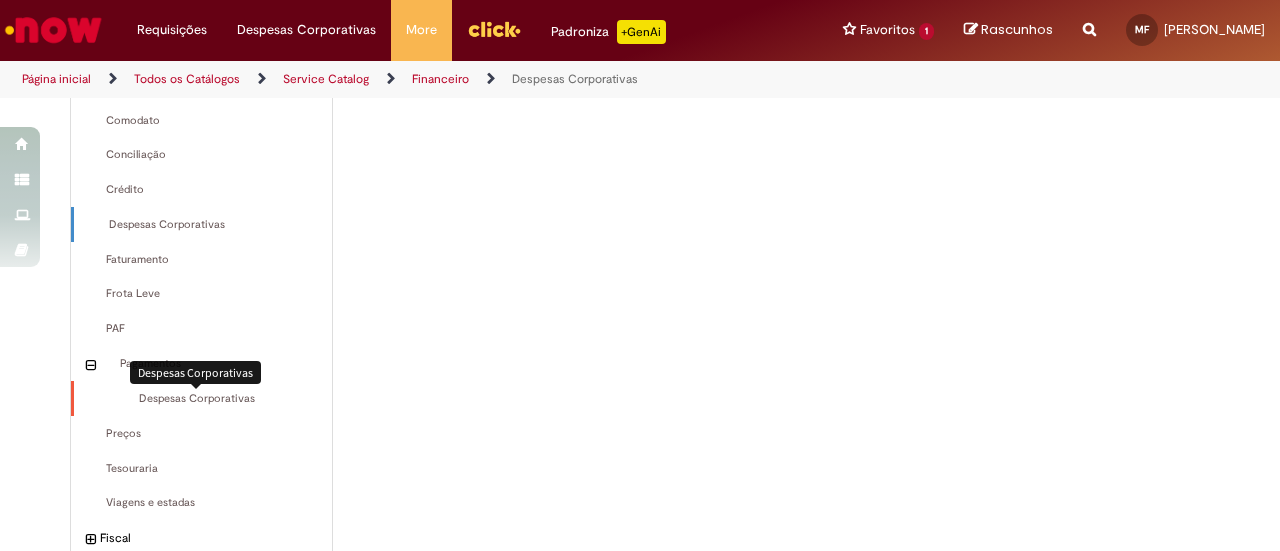 click on "Despesas Corporativas
Itens" at bounding box center [203, 399] 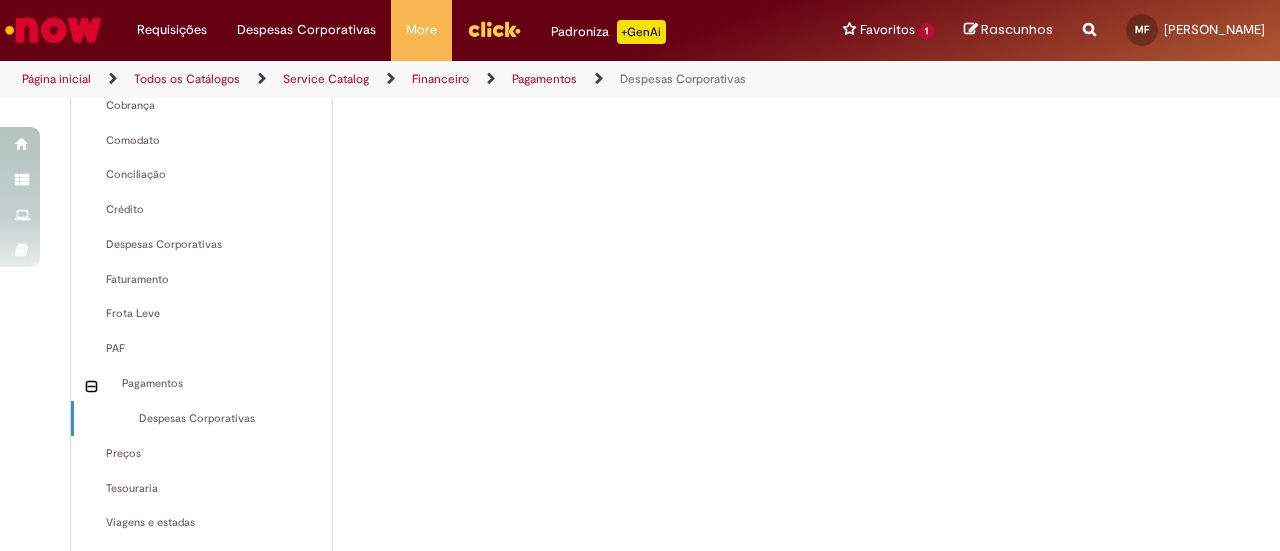 scroll, scrollTop: 472, scrollLeft: 0, axis: vertical 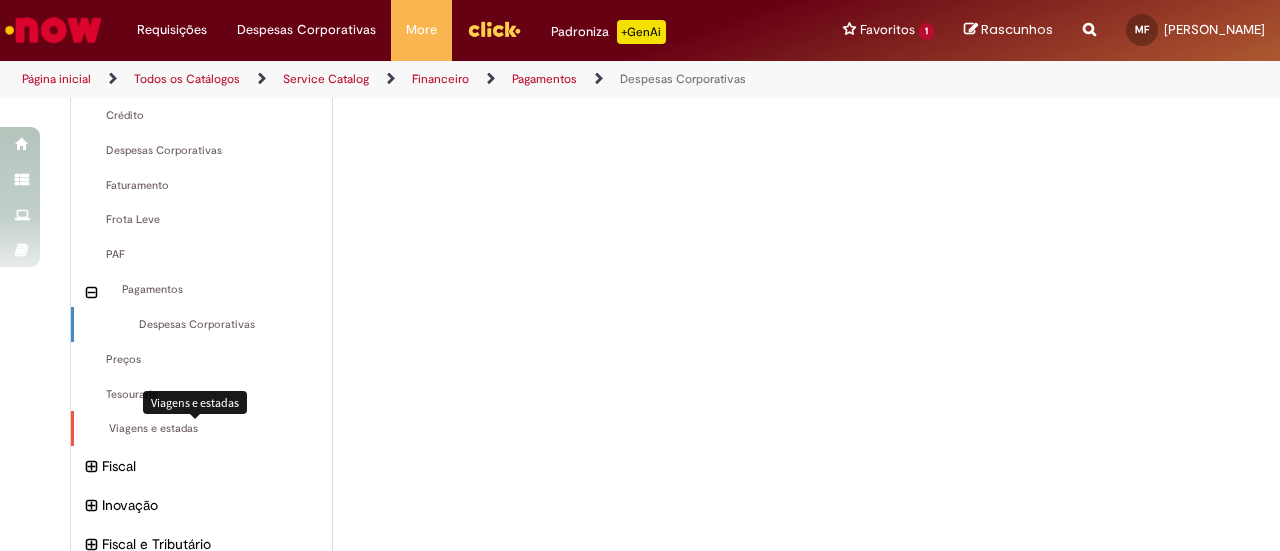 click on "Viagens e estadas
Itens" at bounding box center [203, 429] 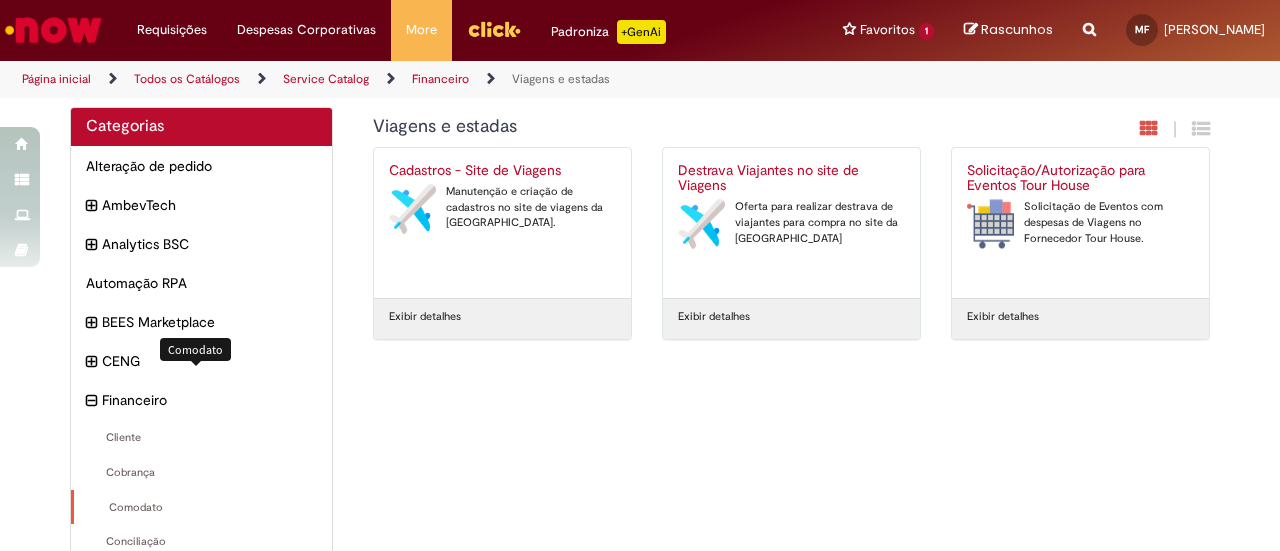 scroll, scrollTop: 0, scrollLeft: 0, axis: both 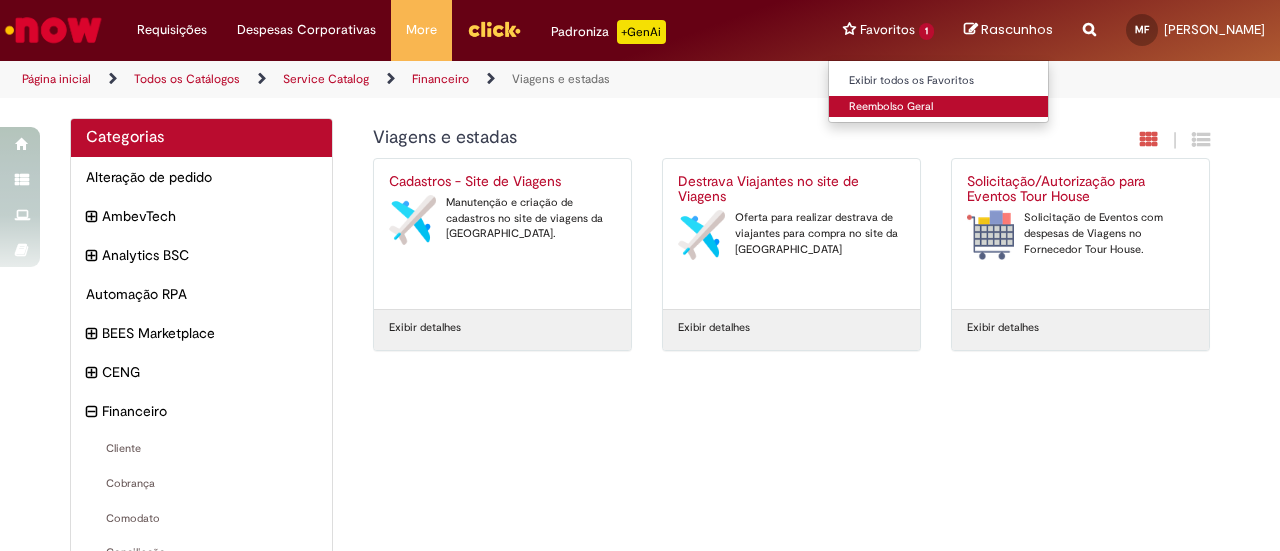 click on "Reembolso Geral" at bounding box center (939, 107) 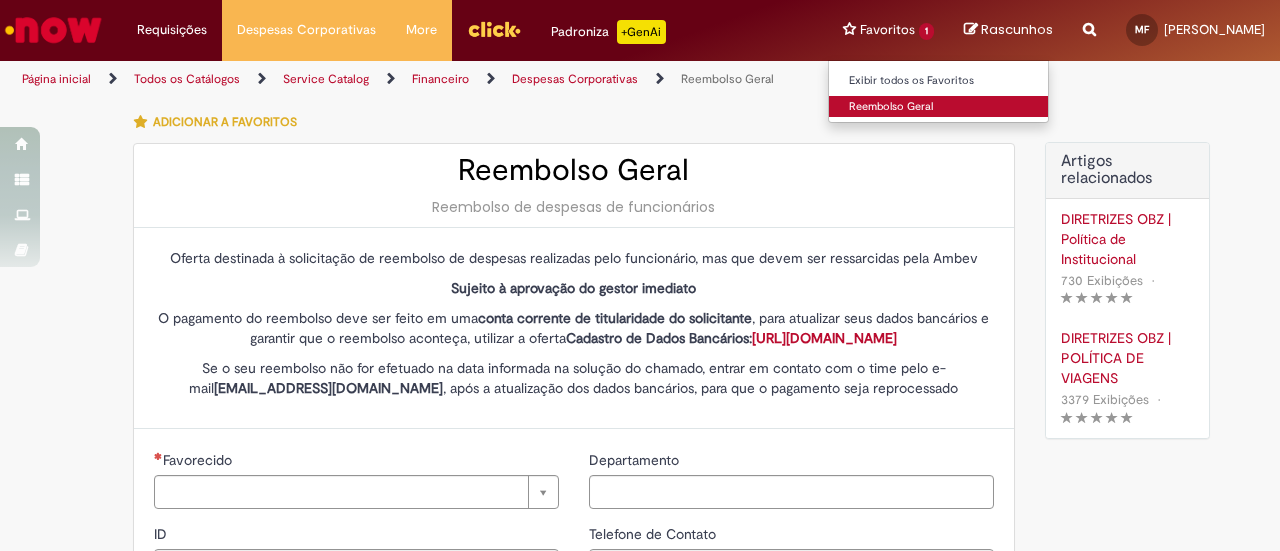 type on "********" 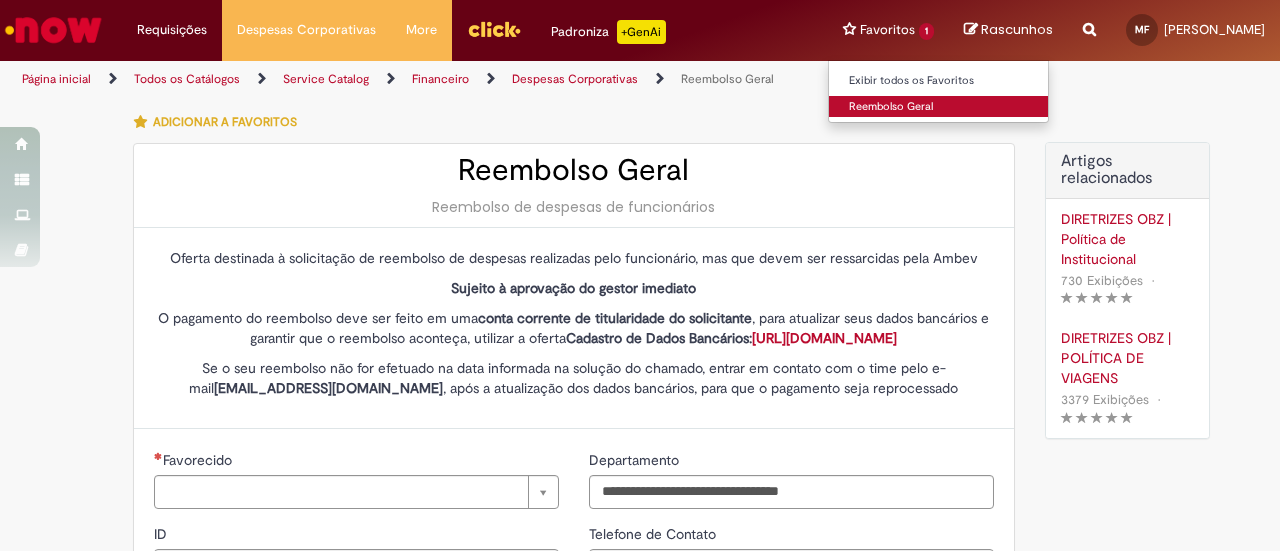 type on "**********" 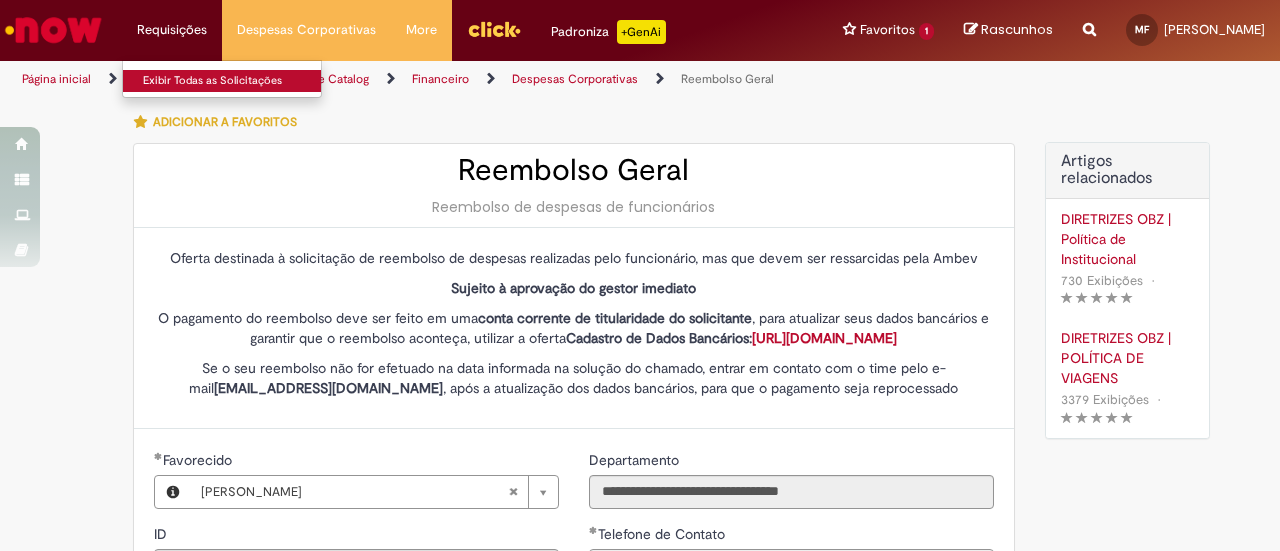 click on "Exibir Todas as Solicitações" at bounding box center [233, 81] 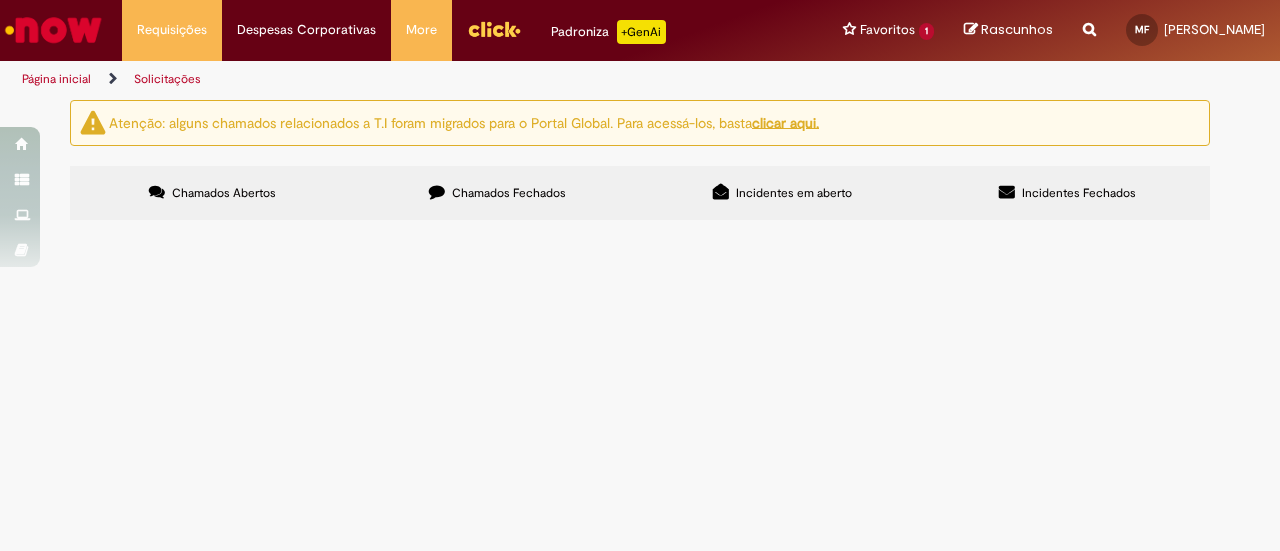 click on "Chamados Fechados" at bounding box center [509, 193] 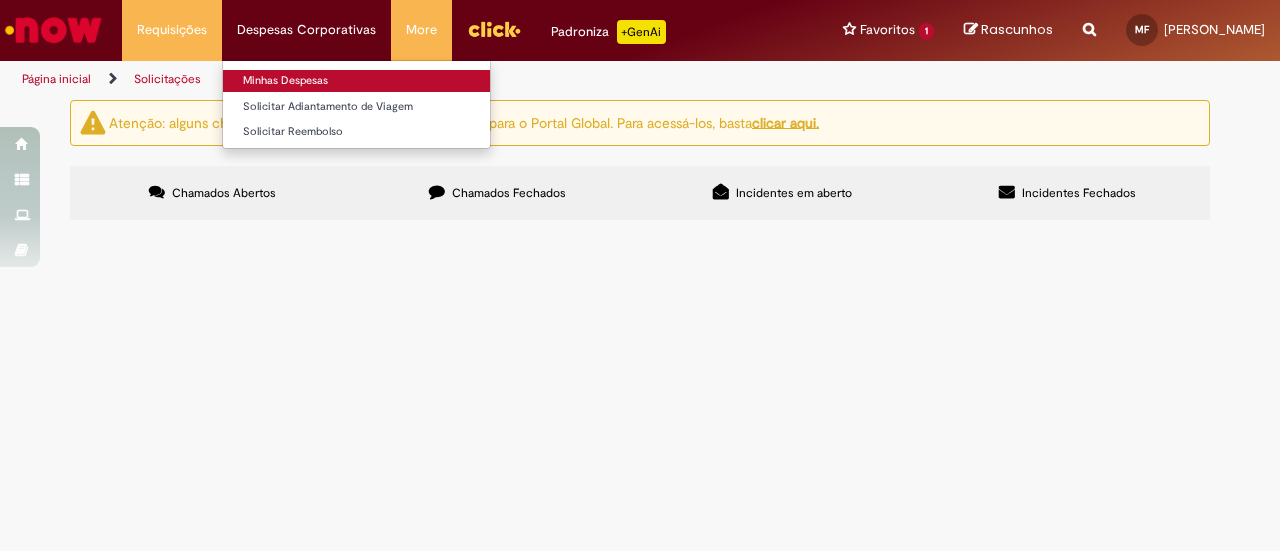 click on "Minhas Despesas" at bounding box center [356, 81] 